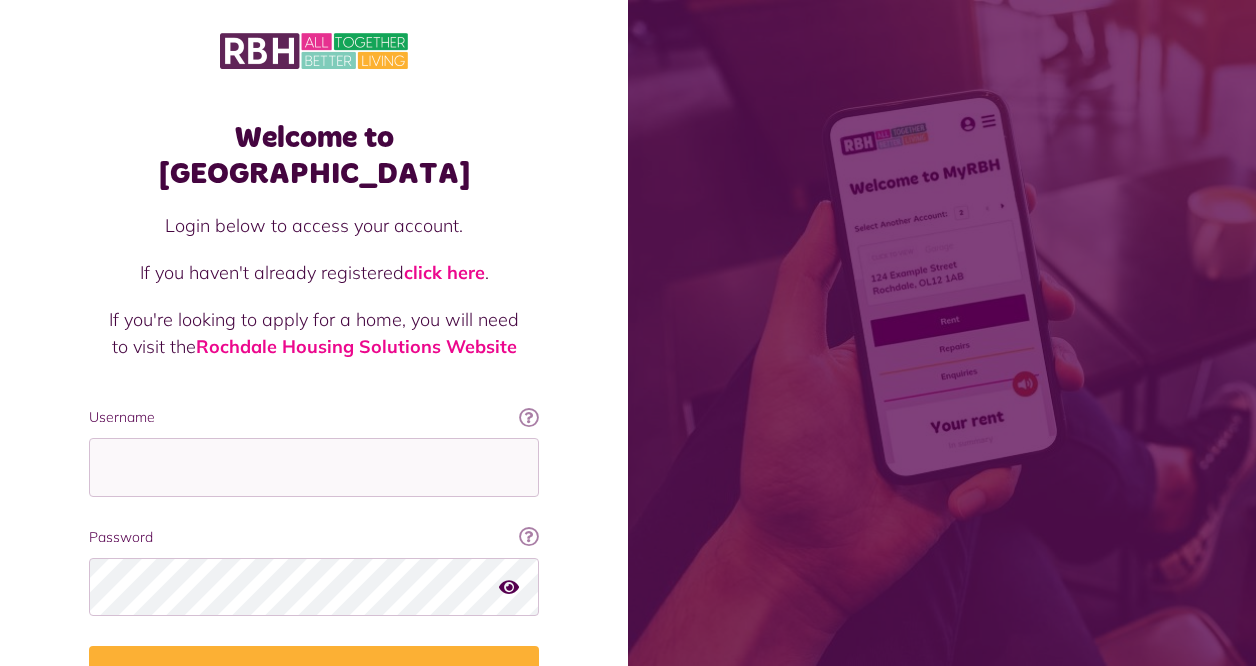 scroll, scrollTop: 0, scrollLeft: 0, axis: both 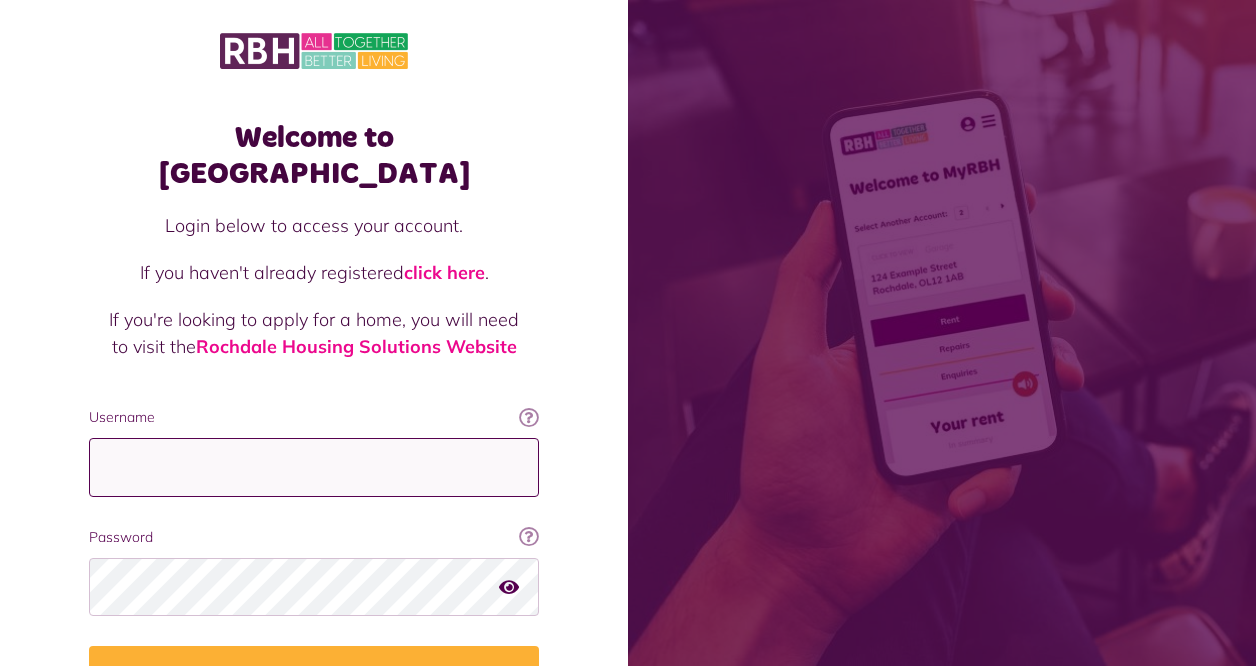 type on "**********" 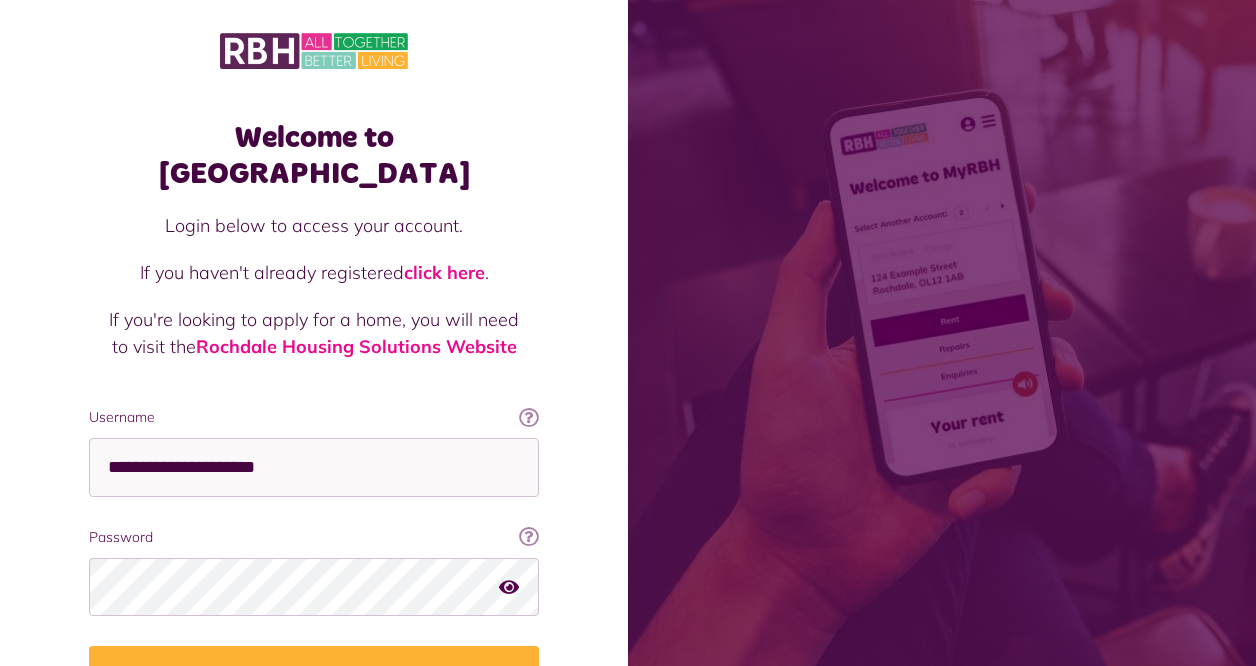 click at bounding box center [509, 586] 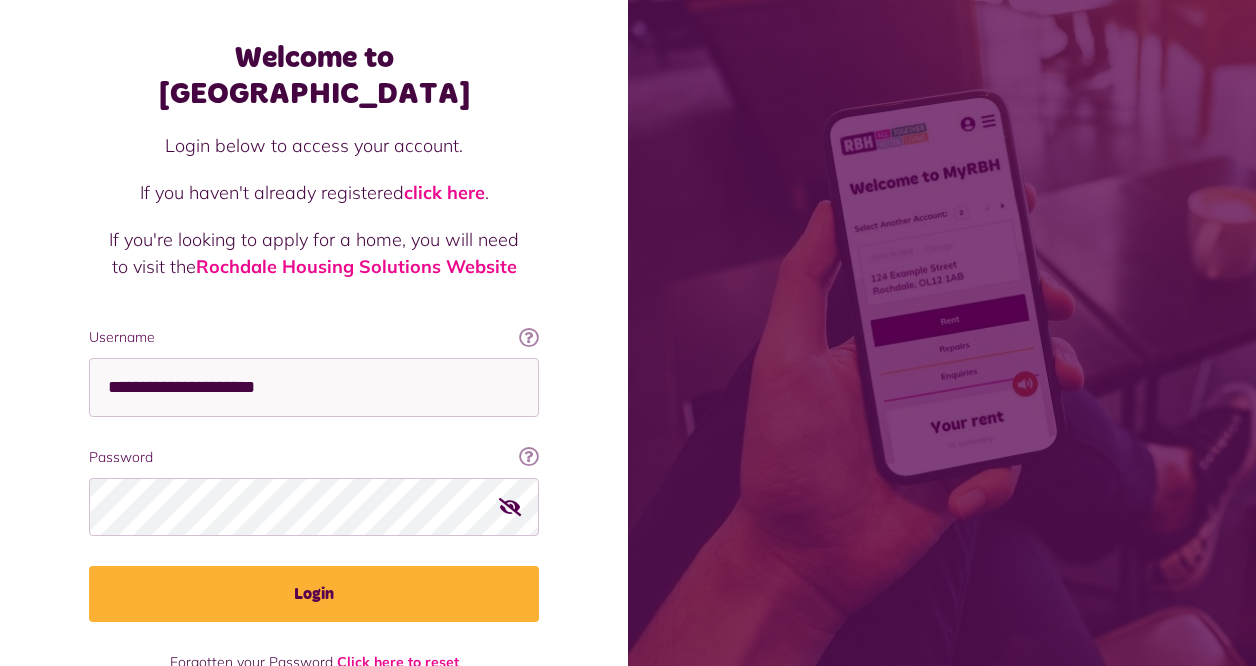 scroll, scrollTop: 101, scrollLeft: 0, axis: vertical 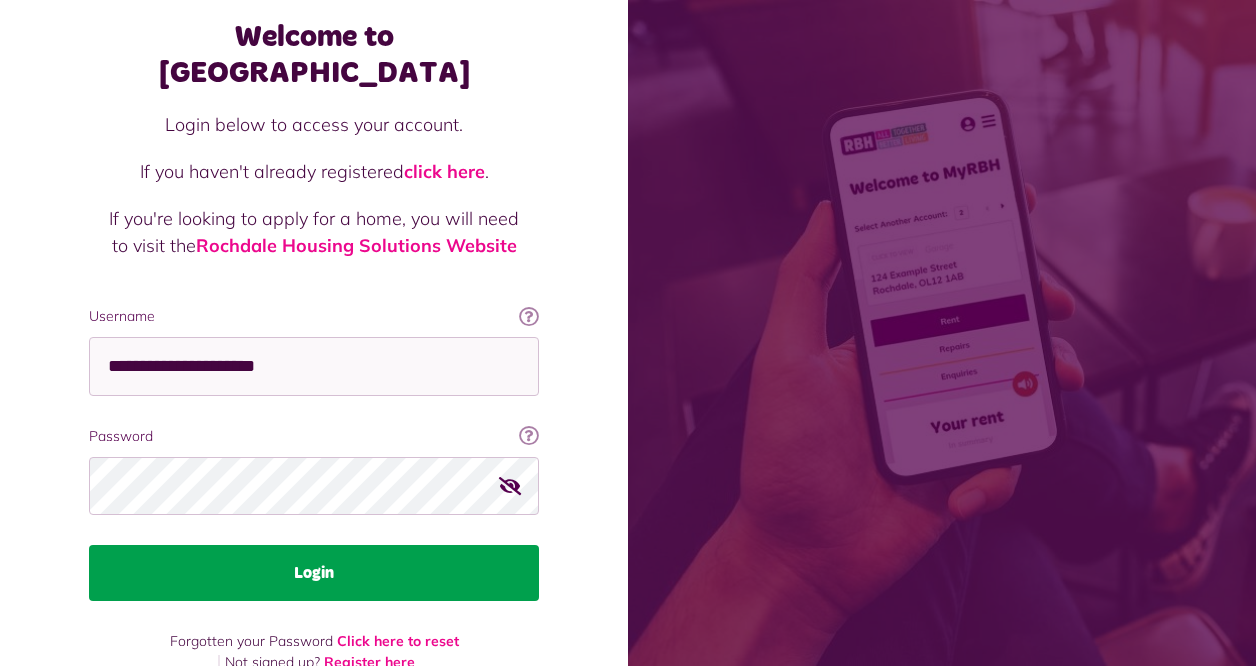 click on "Login" at bounding box center [314, 573] 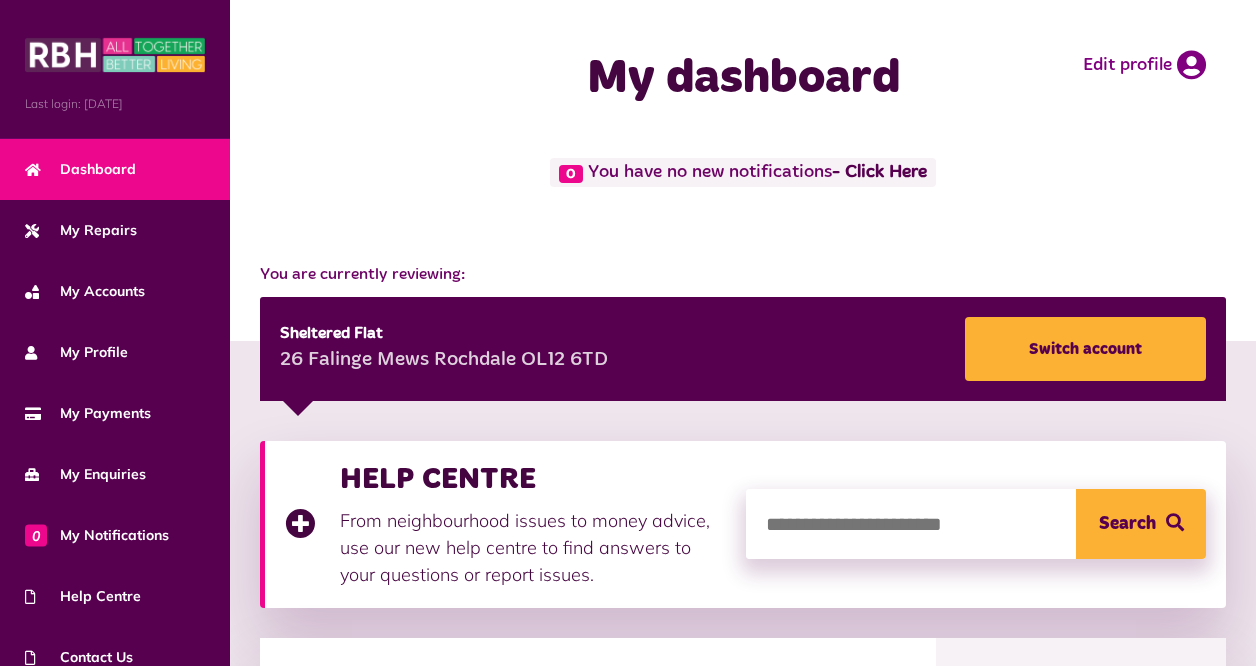 scroll, scrollTop: 0, scrollLeft: 0, axis: both 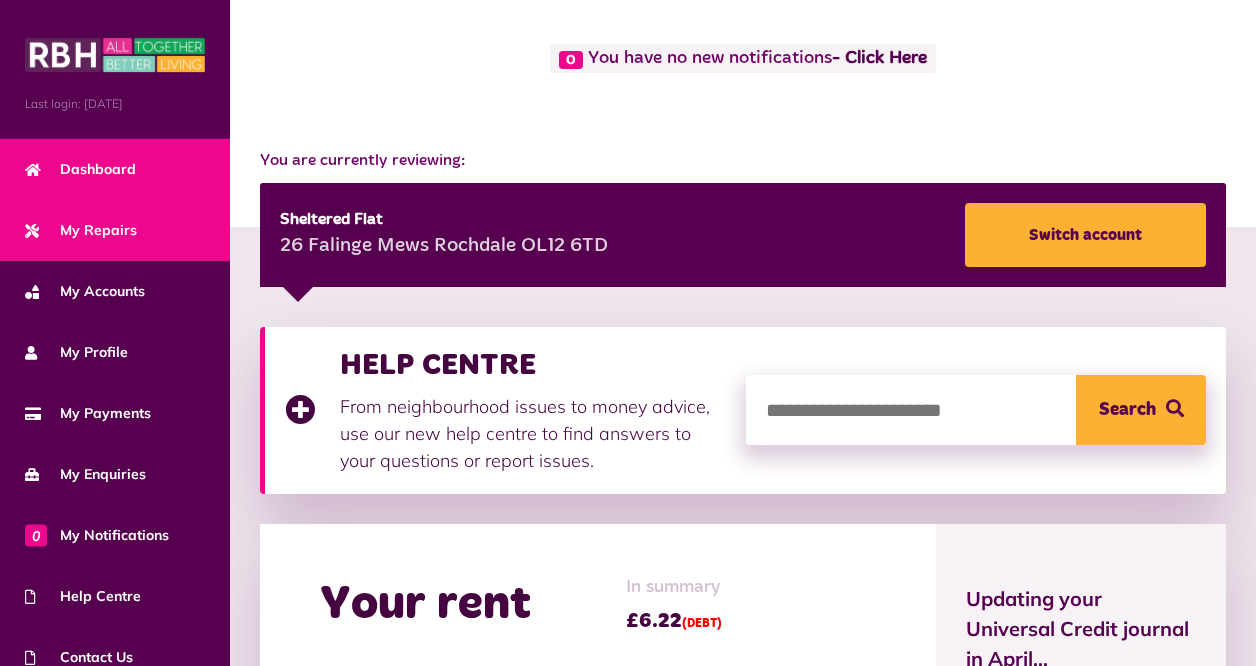 click on "My Repairs" at bounding box center [81, 230] 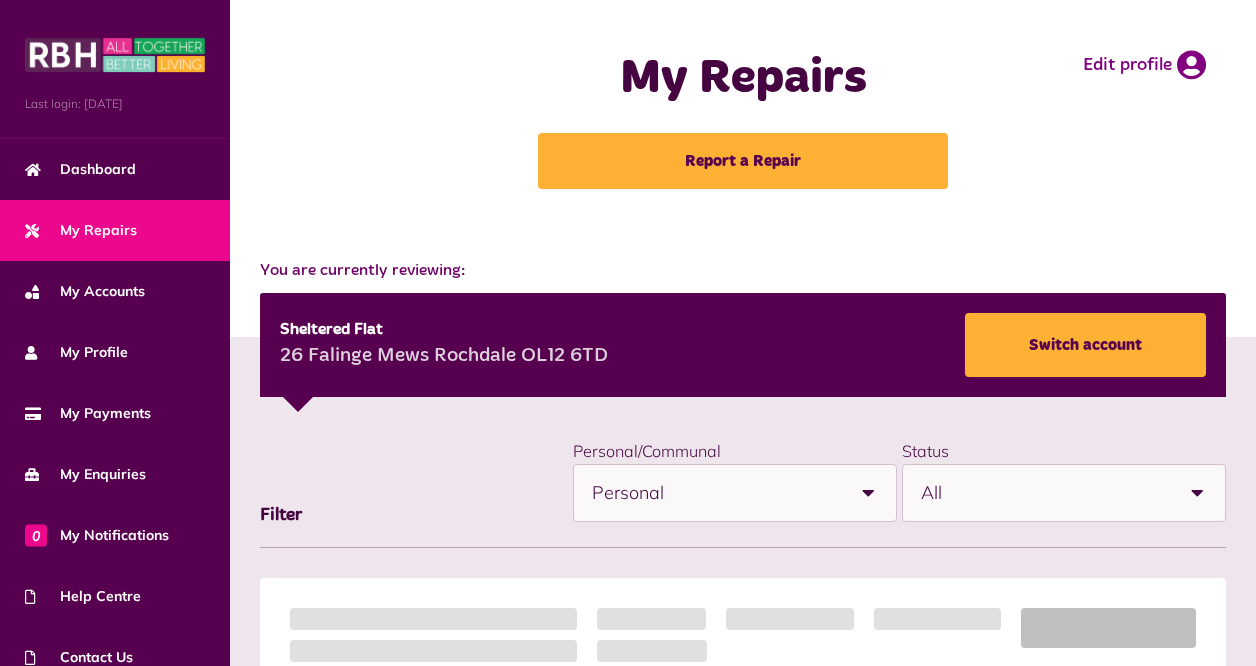 scroll, scrollTop: 0, scrollLeft: 0, axis: both 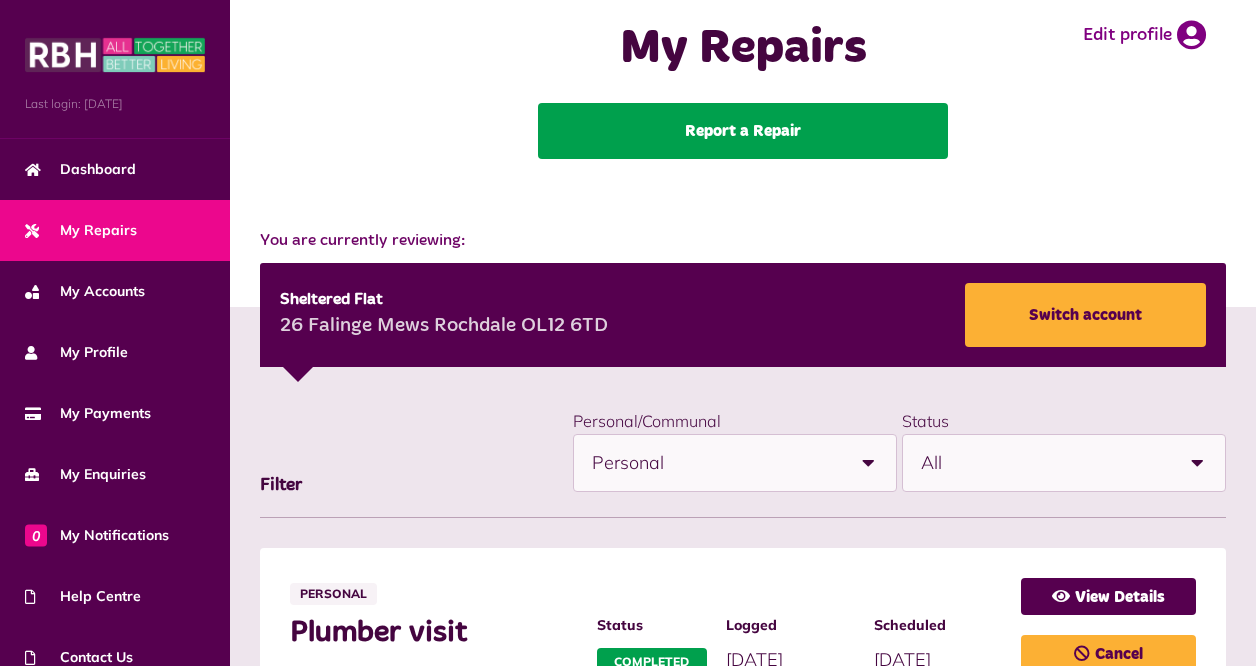 click on "Report a Repair" at bounding box center [743, 131] 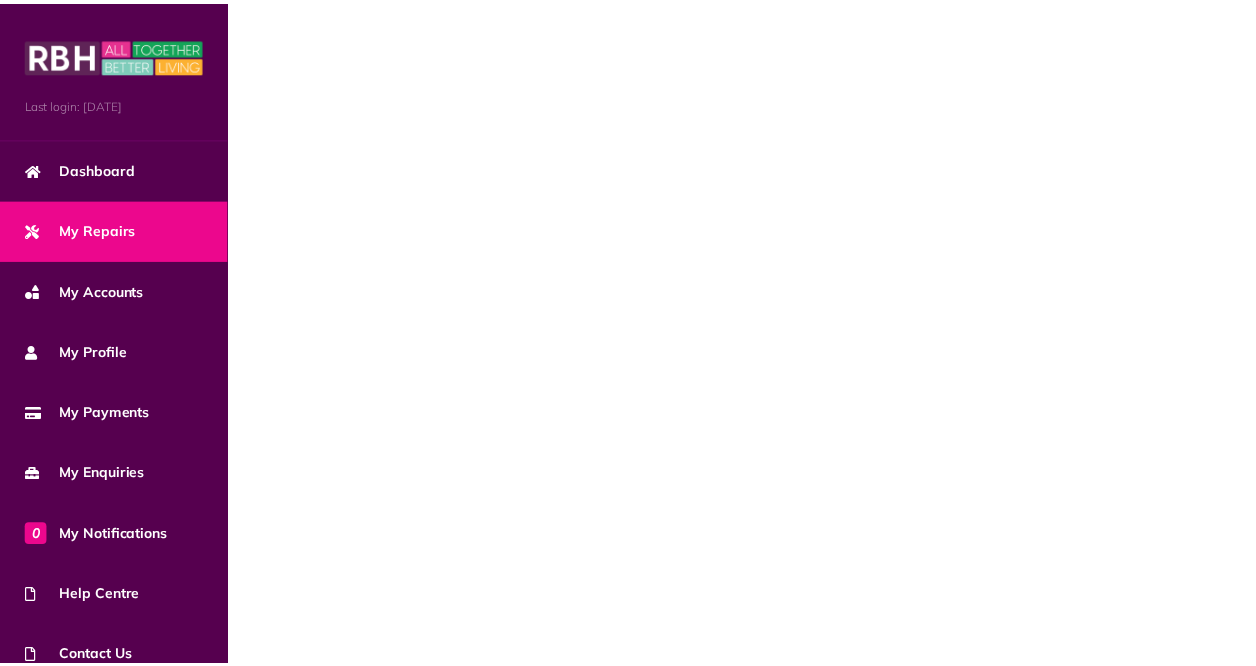 scroll, scrollTop: 0, scrollLeft: 0, axis: both 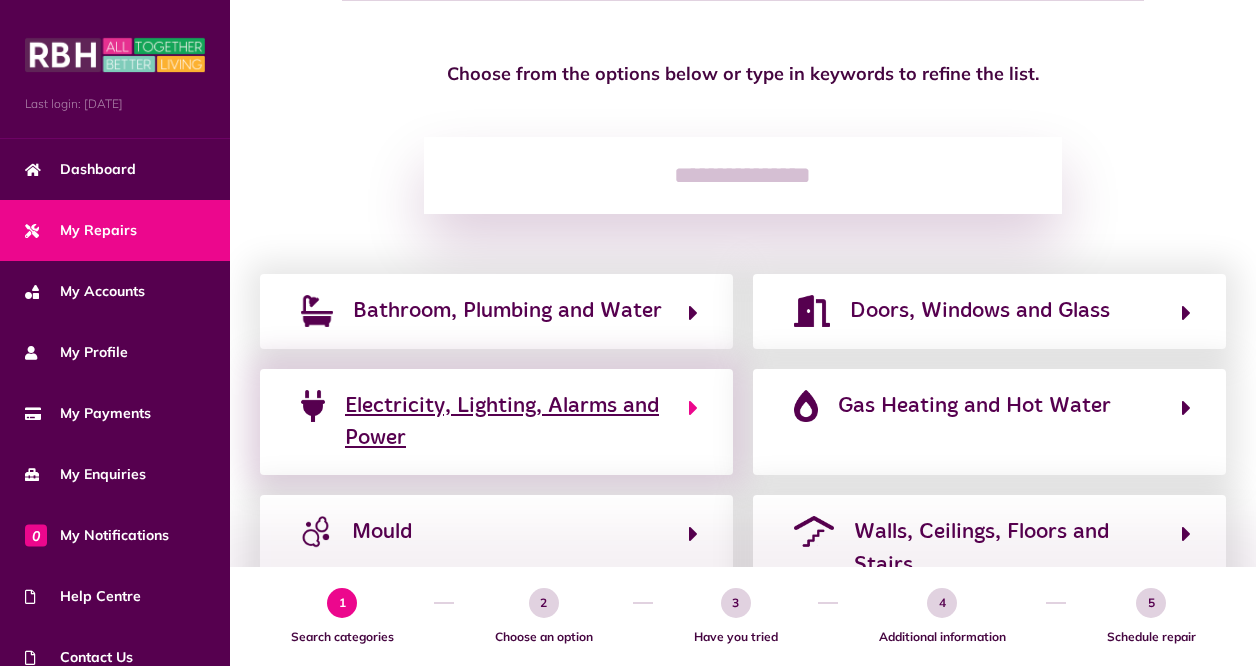 click on "Electricity, Lighting, Alarms and Power" 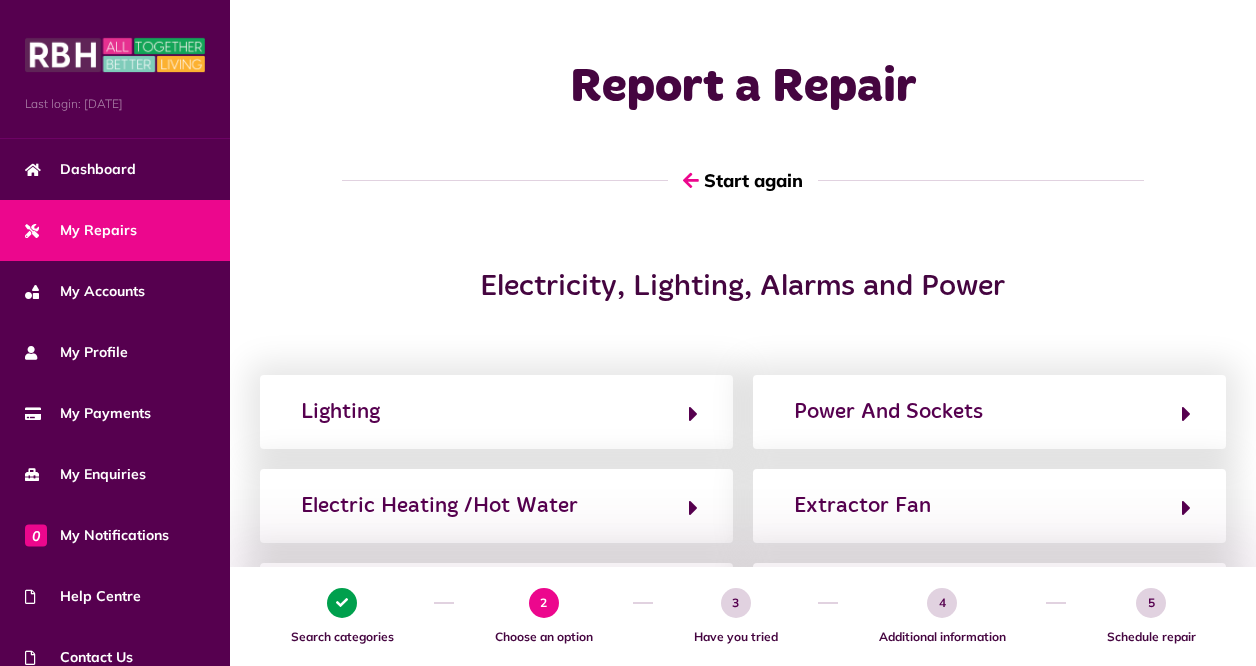 scroll, scrollTop: 0, scrollLeft: 0, axis: both 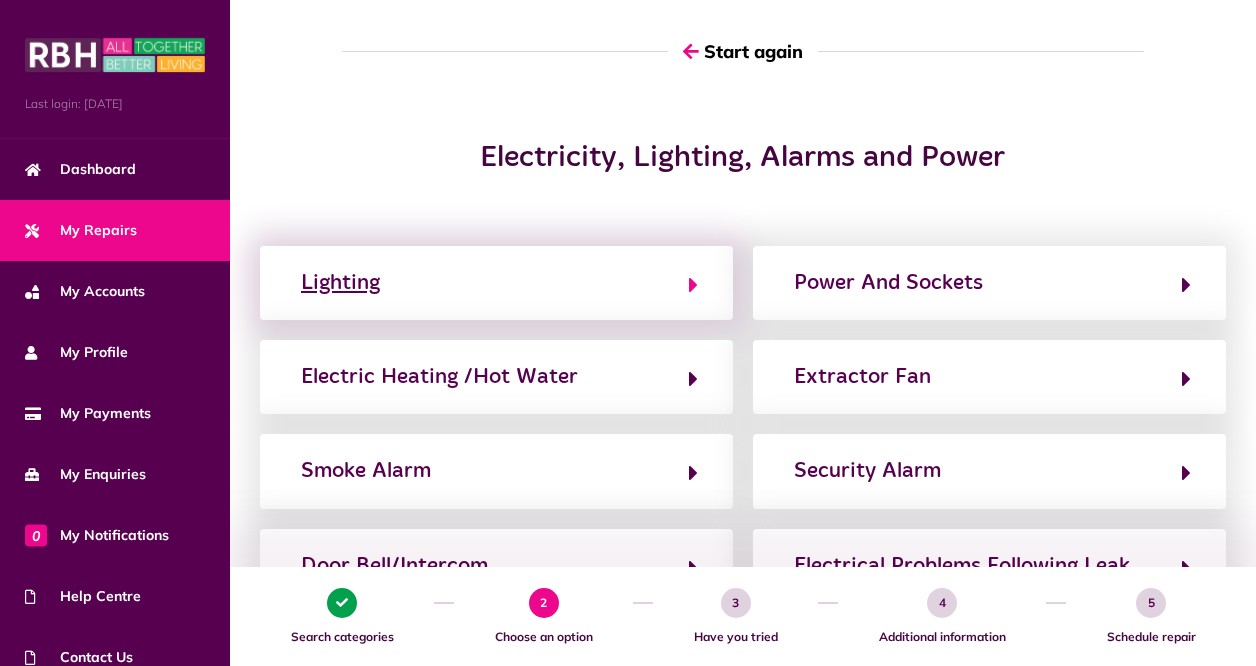 click on "Lighting" 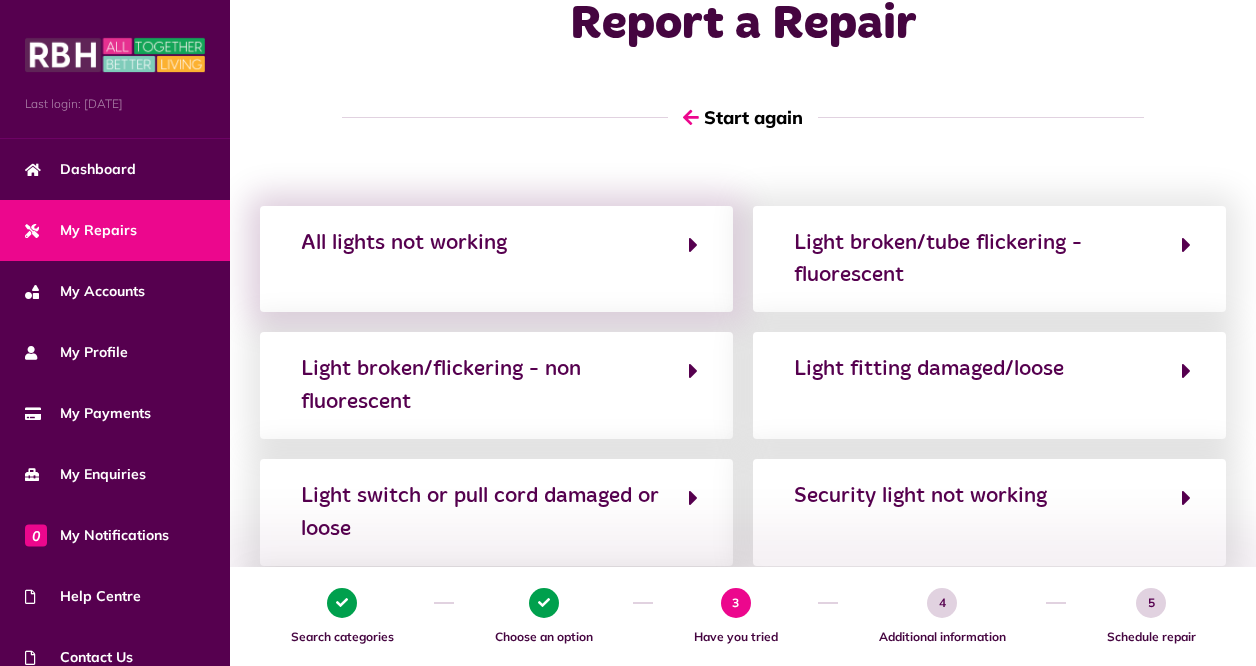scroll, scrollTop: 0, scrollLeft: 0, axis: both 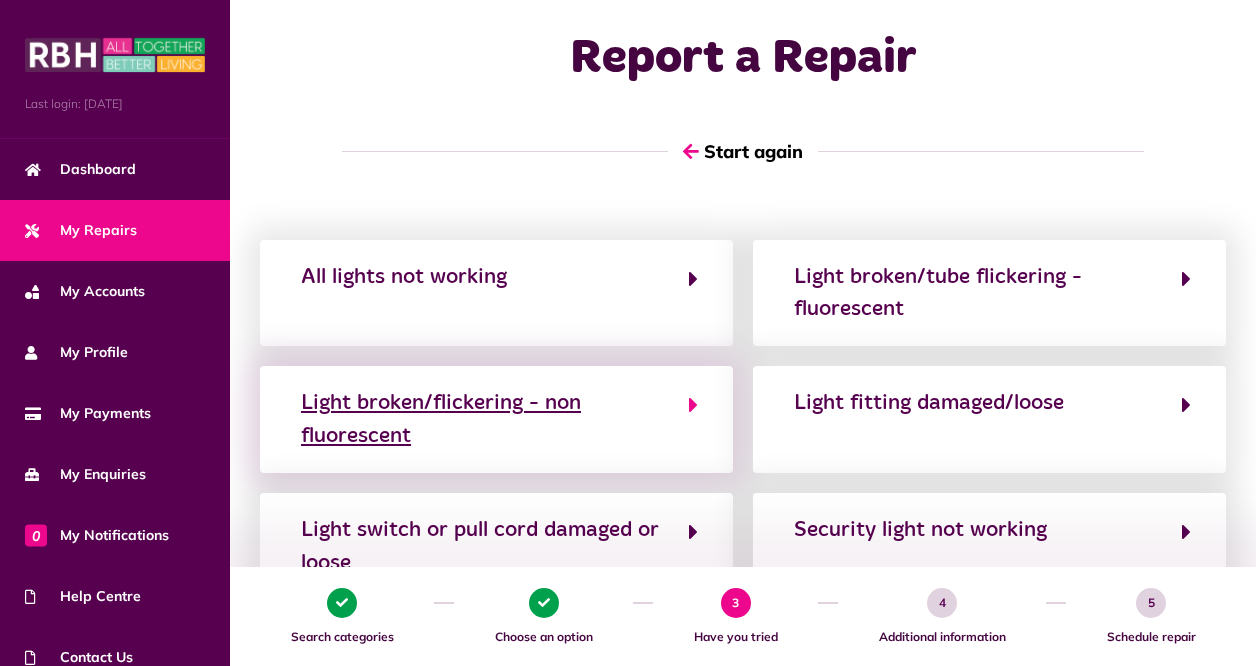 click on "Light broken/flickering - non fluorescent" 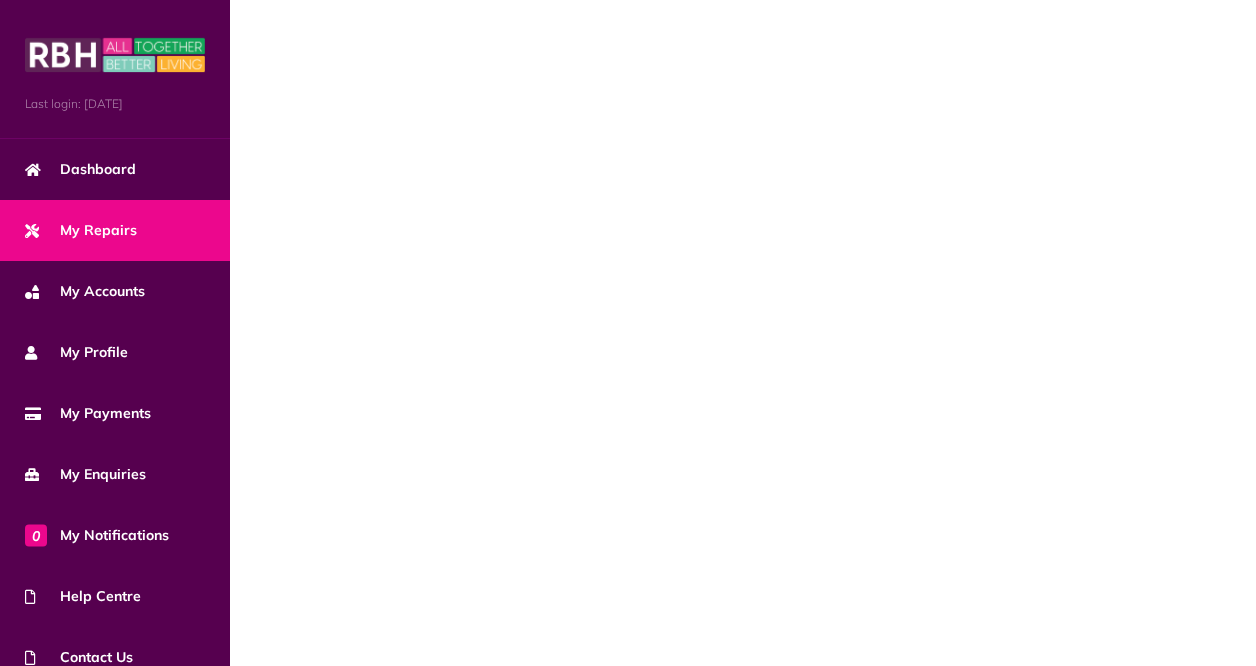 scroll, scrollTop: 0, scrollLeft: 0, axis: both 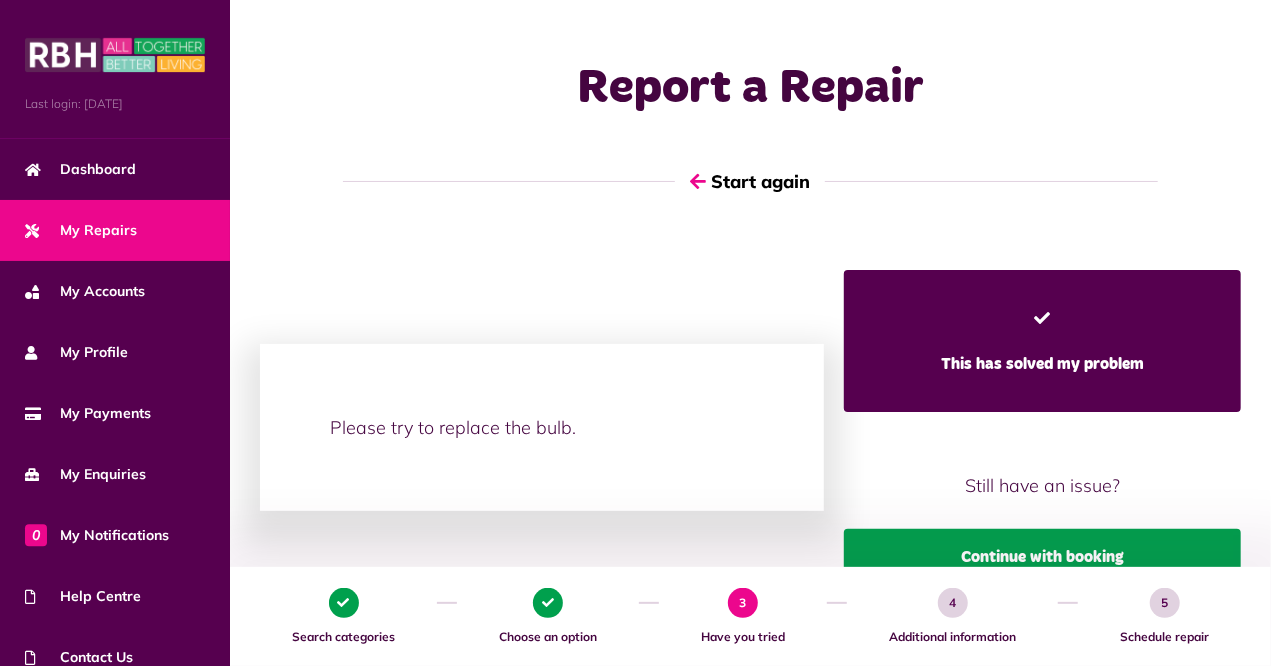 click on "Continue with booking" 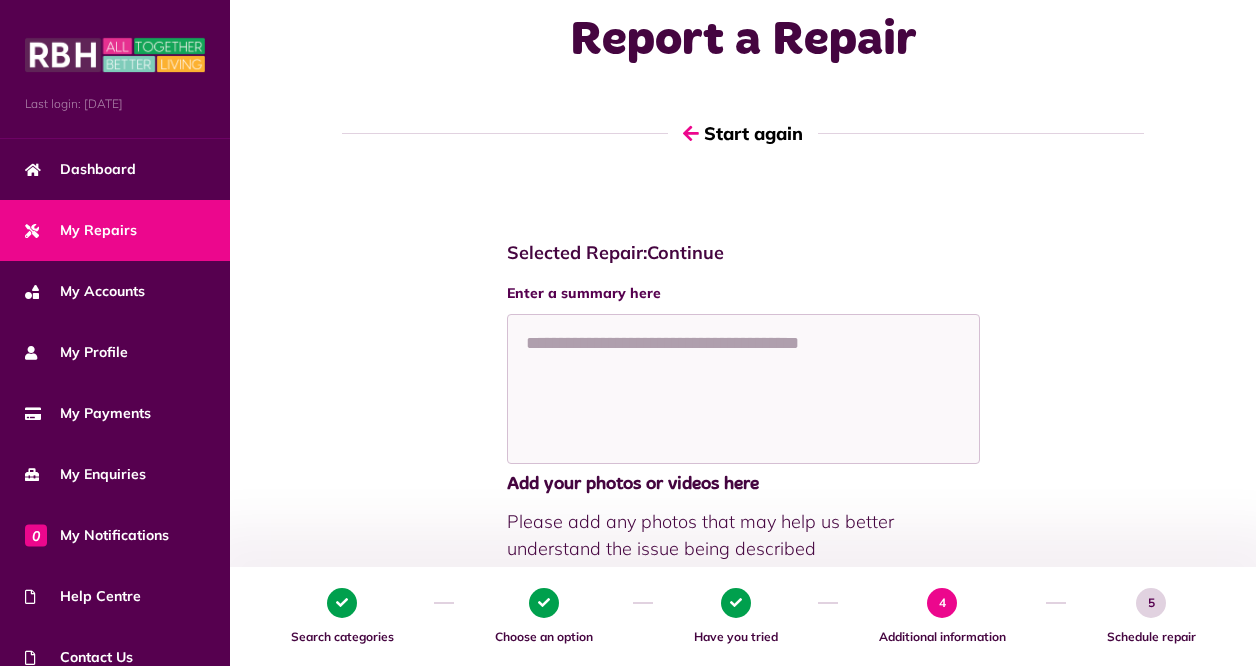 scroll, scrollTop: 18, scrollLeft: 0, axis: vertical 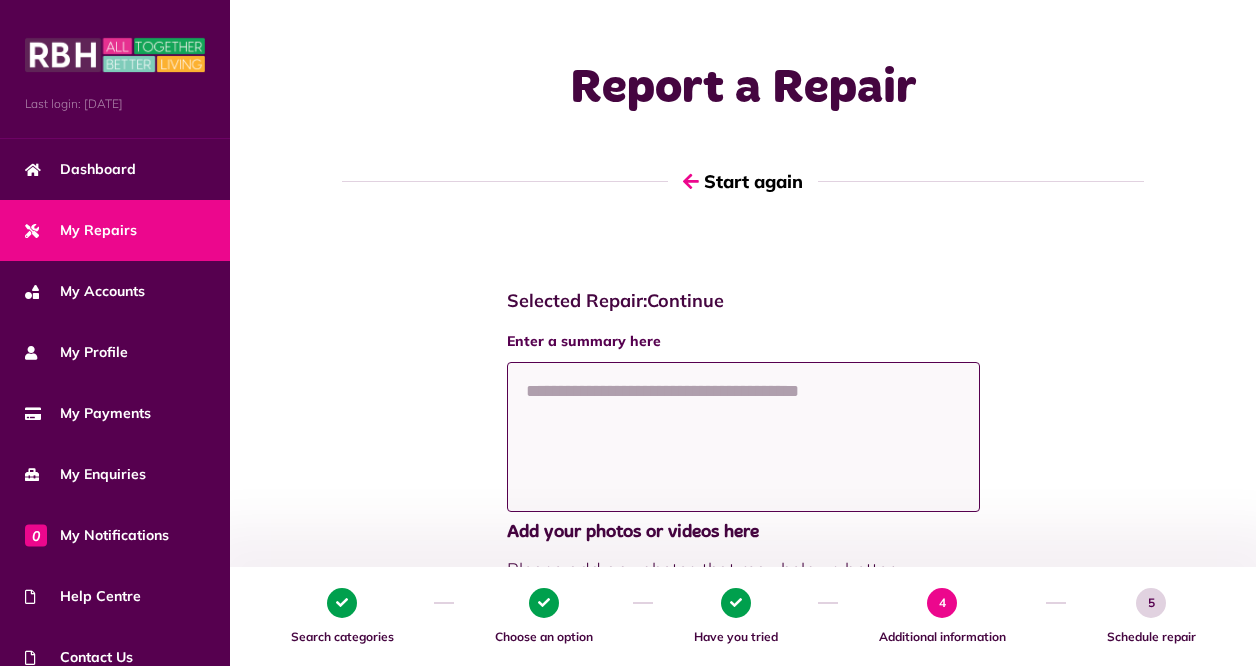 click 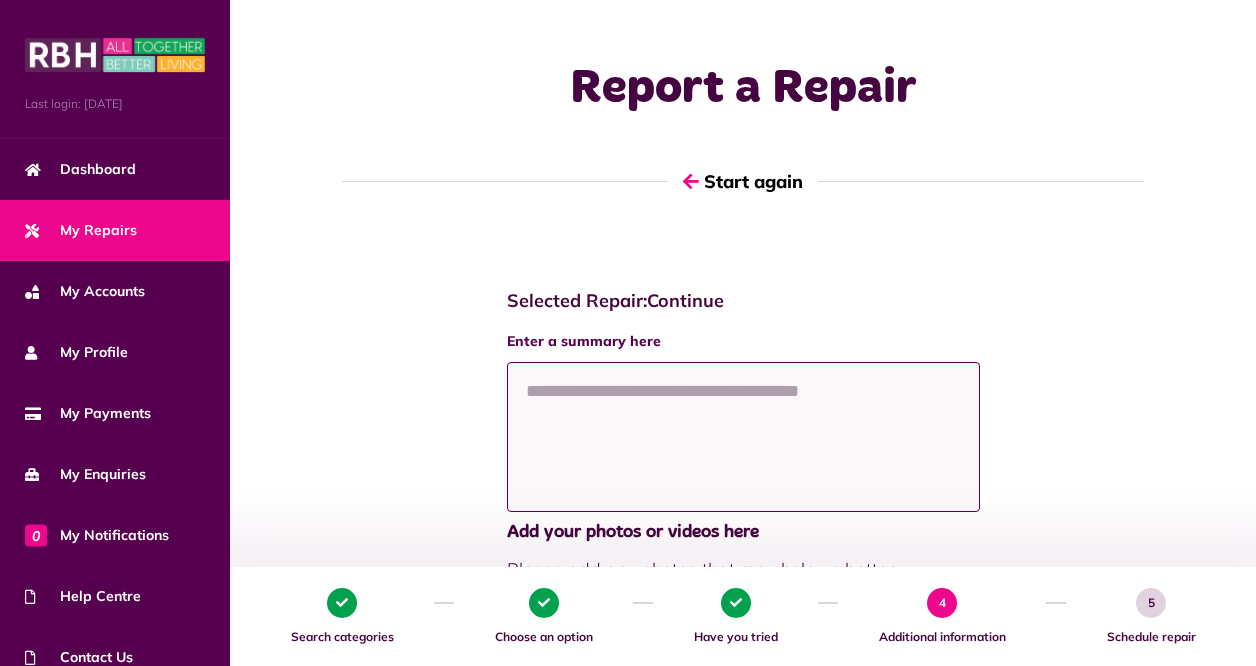 click on "Menu
Last login: 08/07/2025
Dashboard
My Repairs
My Accounts
My Profile                     0" at bounding box center (628, 612) 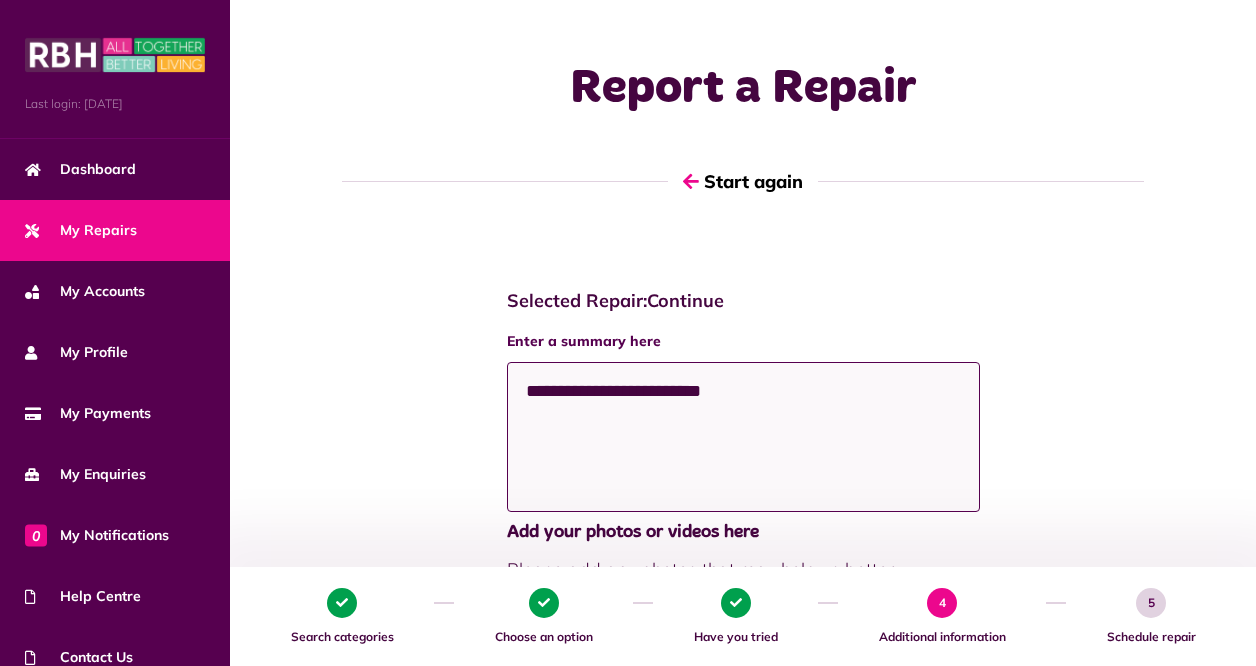 click on "**********" 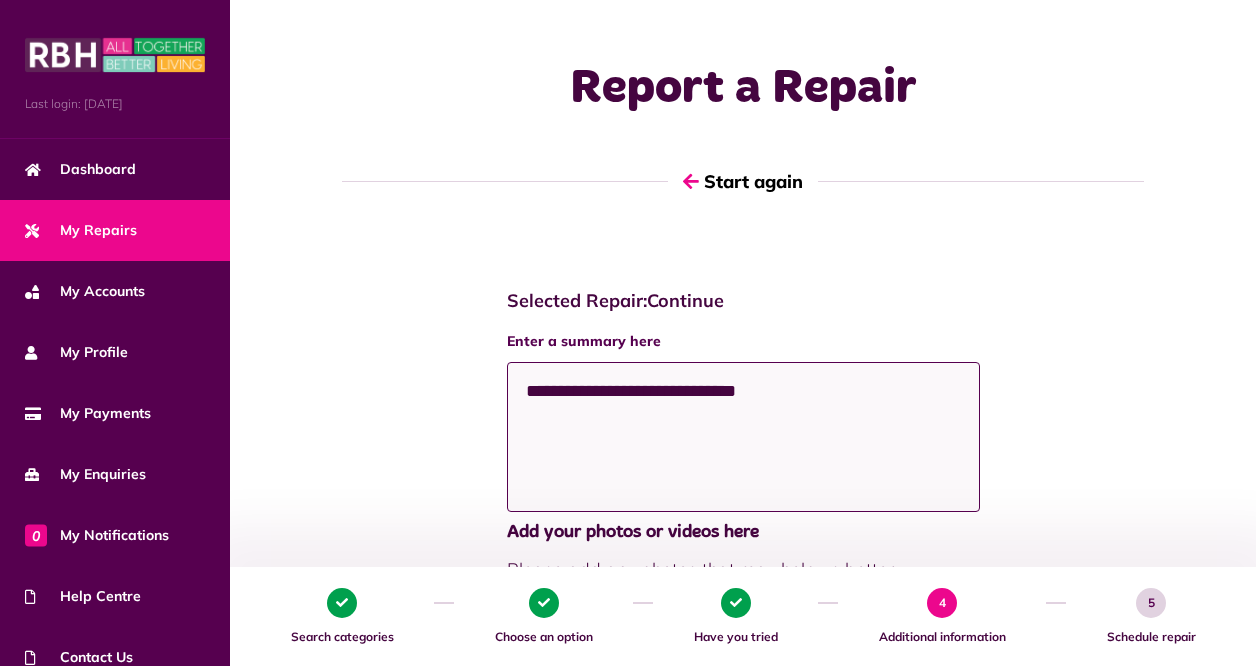 click on "**********" 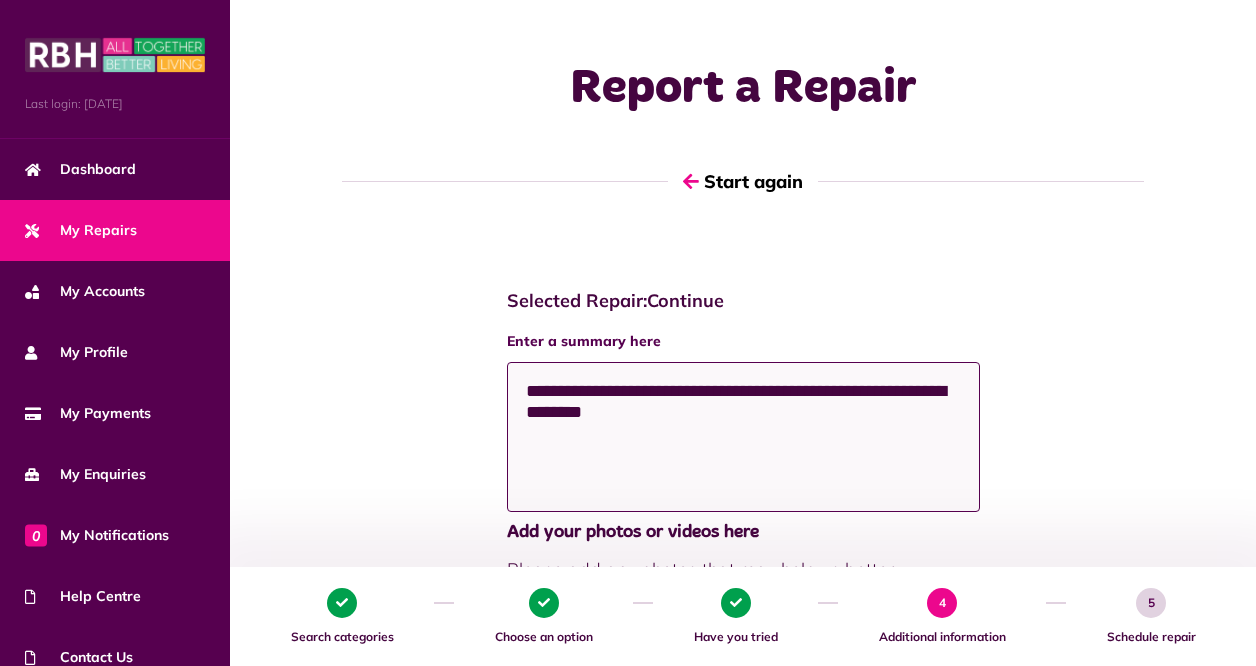 click on "**********" 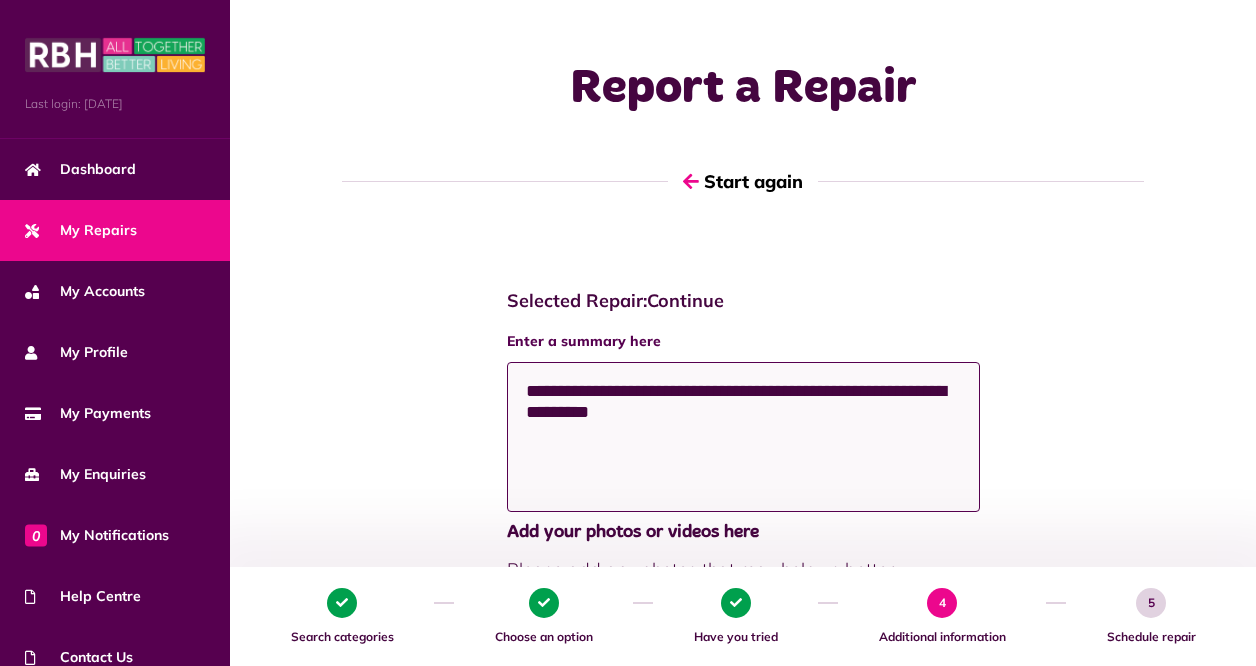 click on "**********" 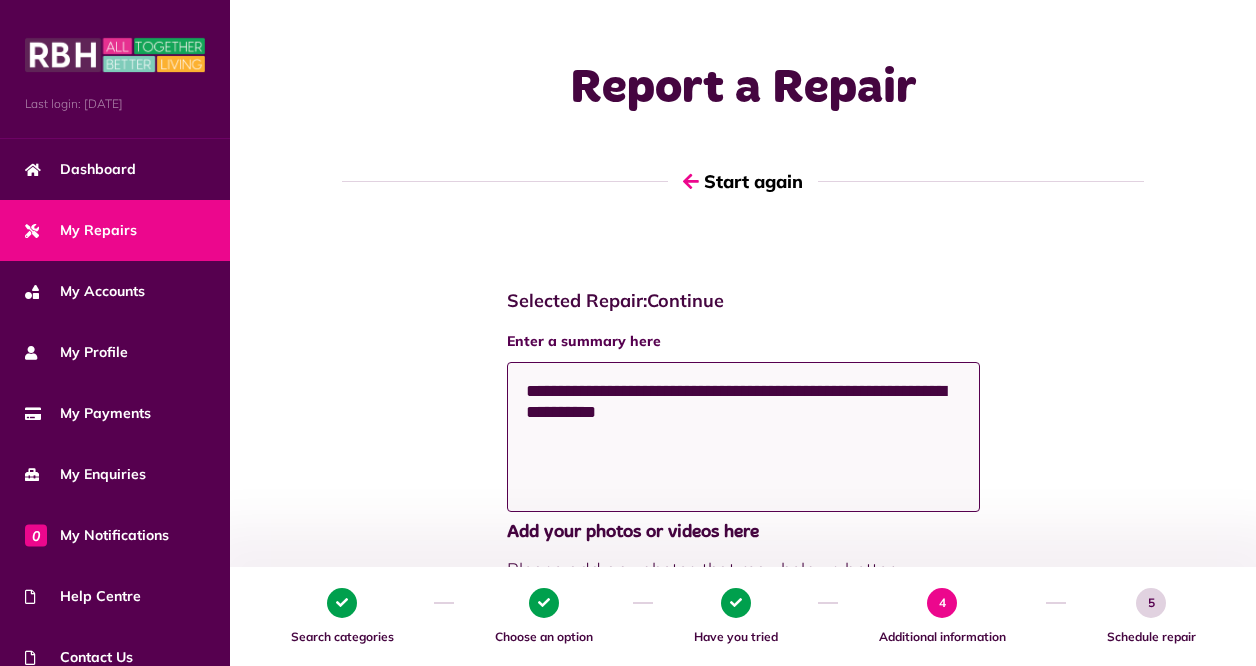 click on "**********" 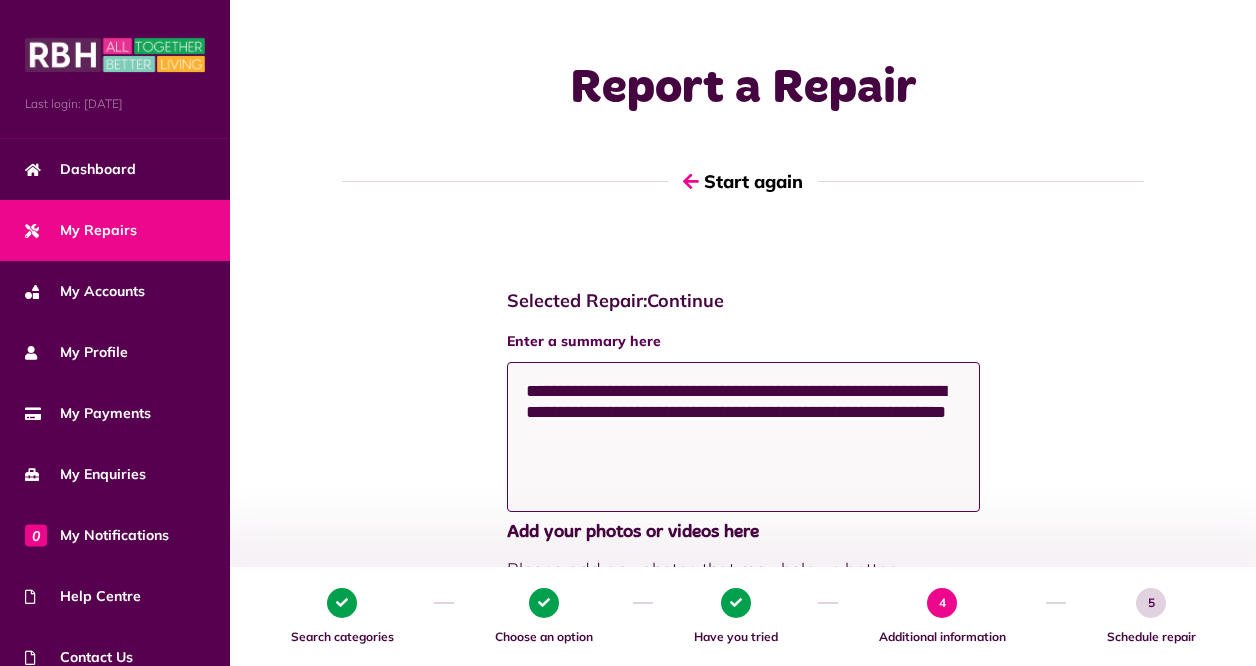 click on "**********" 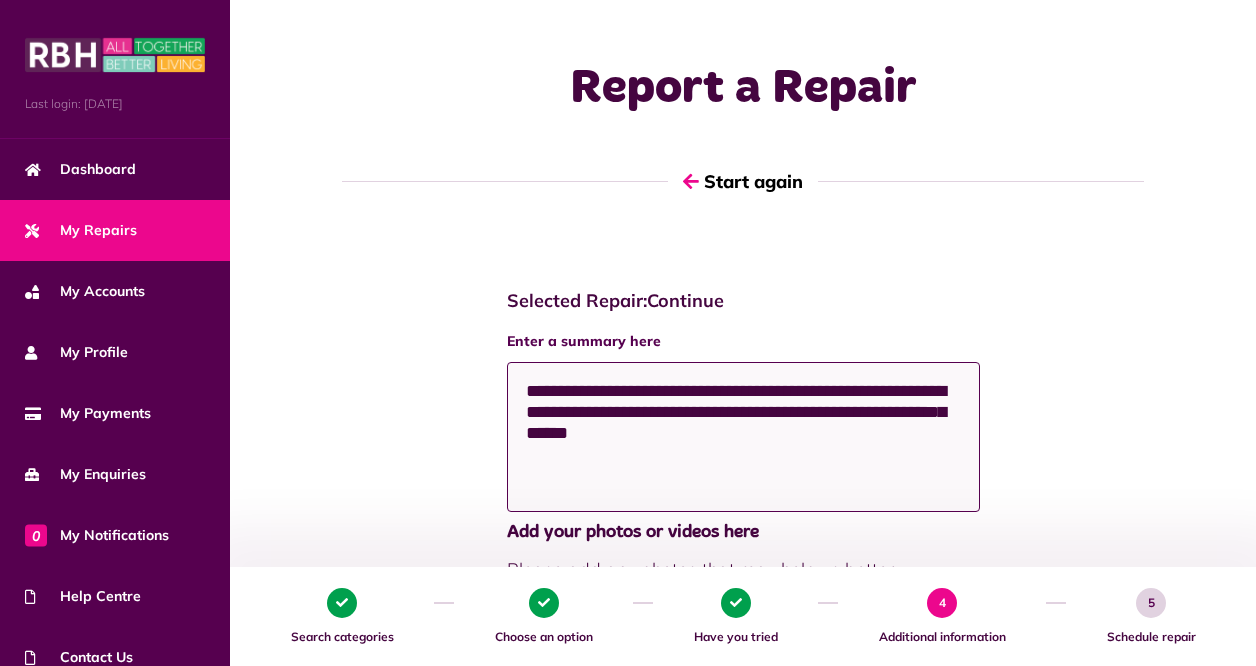 click on "**********" 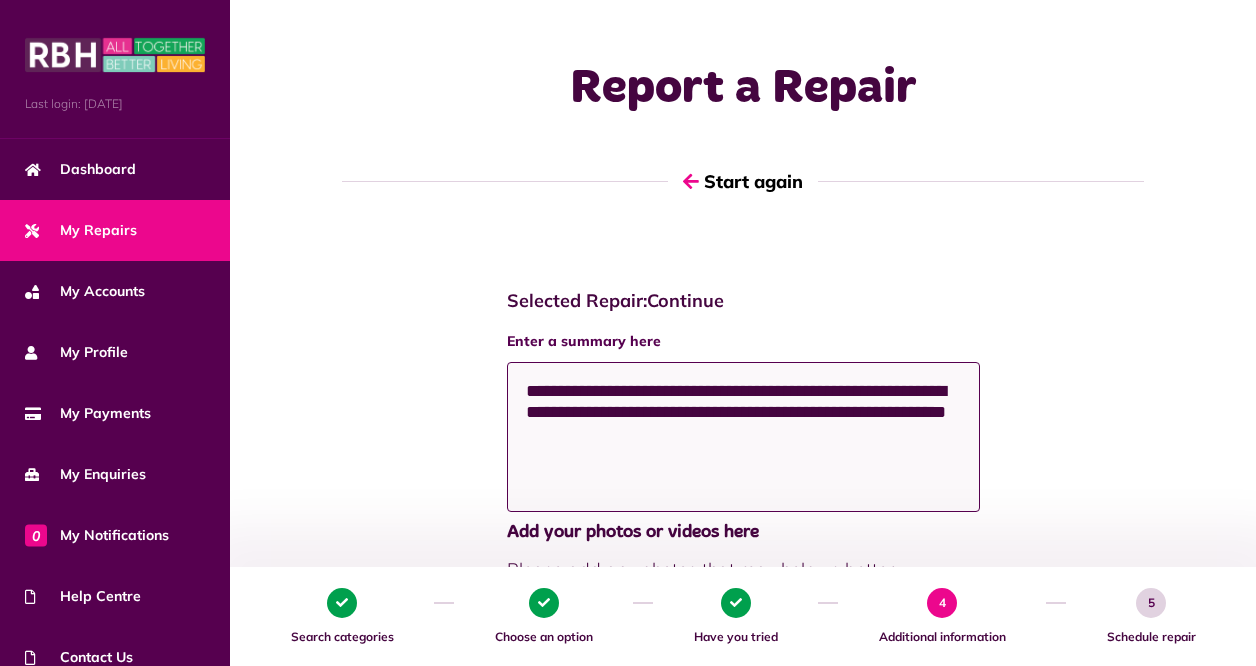 click on "**********" 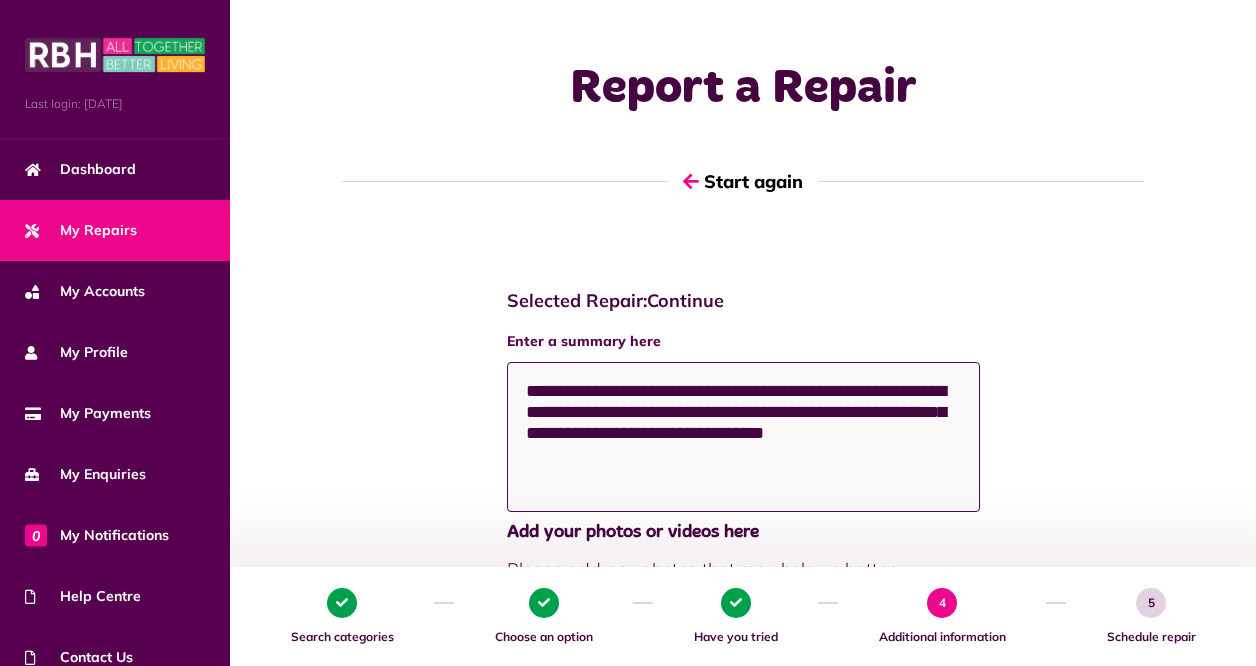 click on "**********" 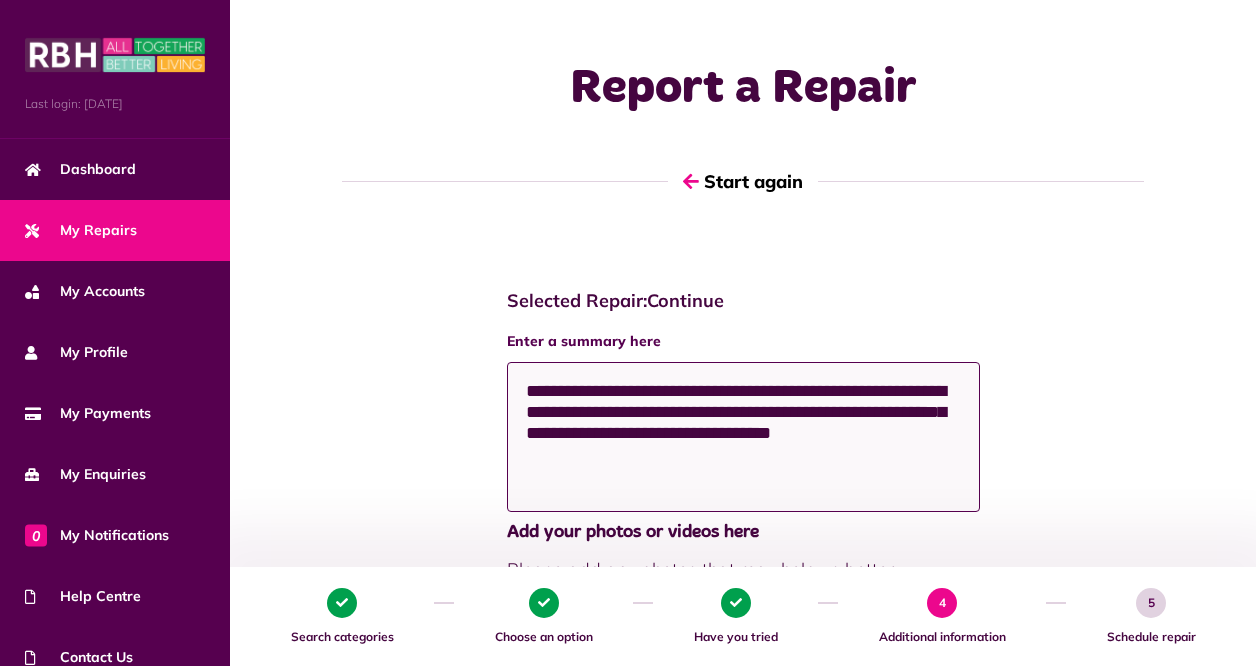 click on "**********" 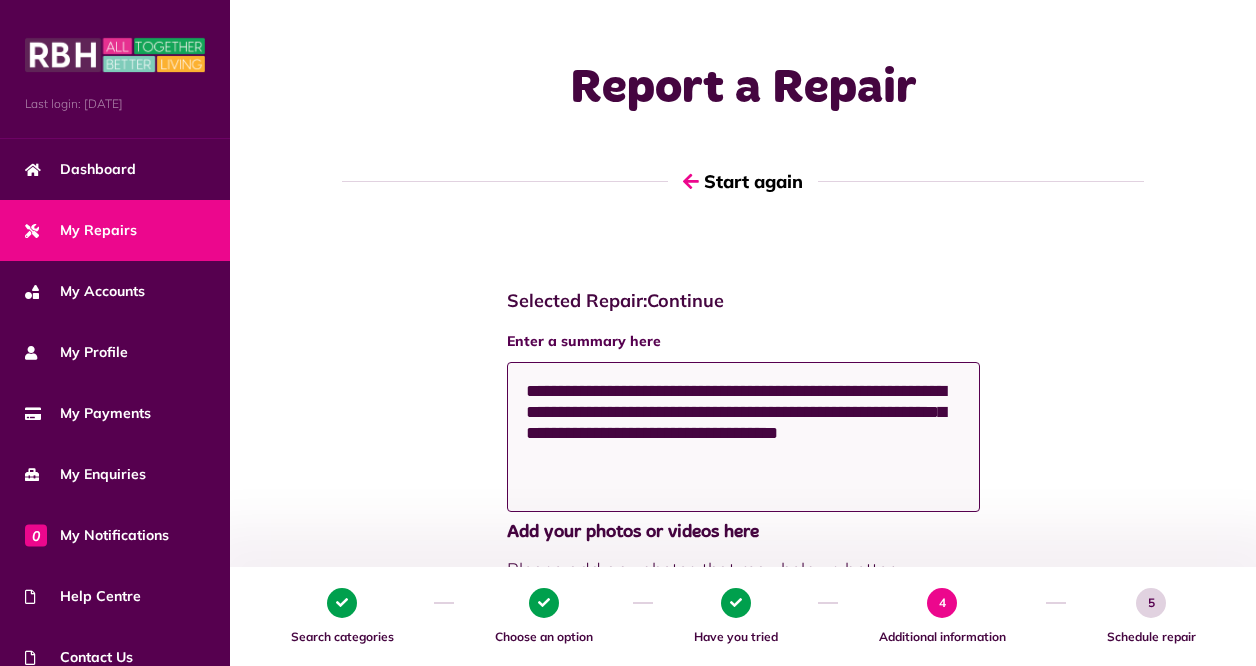 click on "**********" 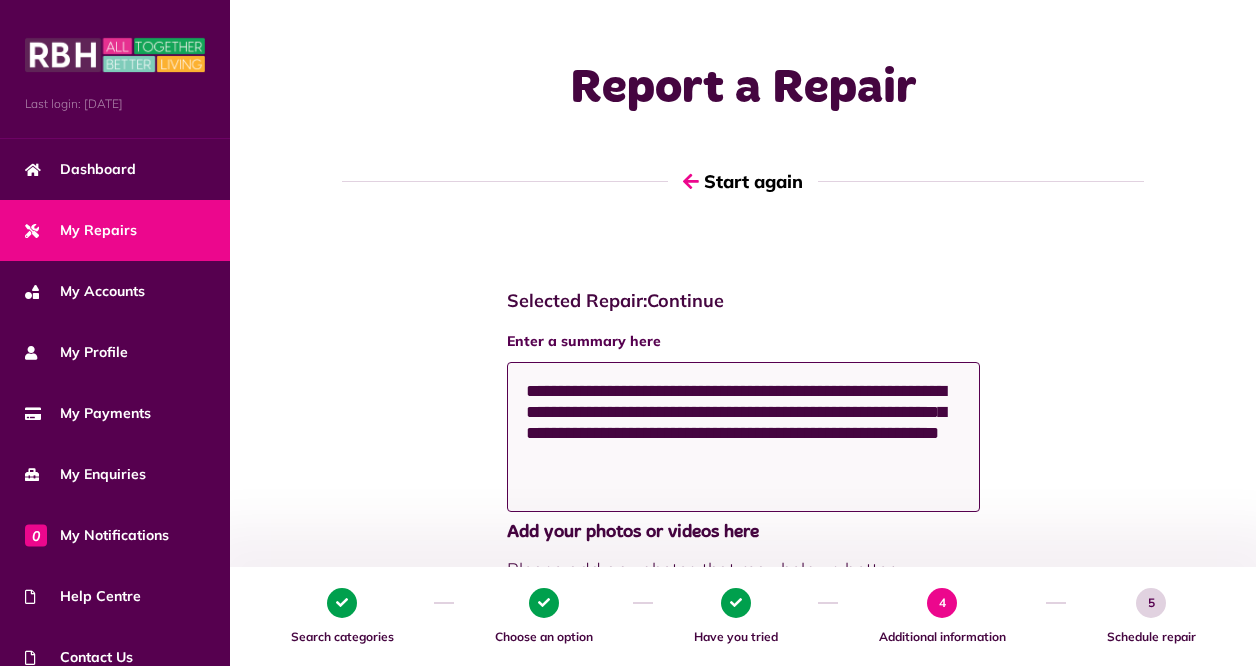 click on "**********" 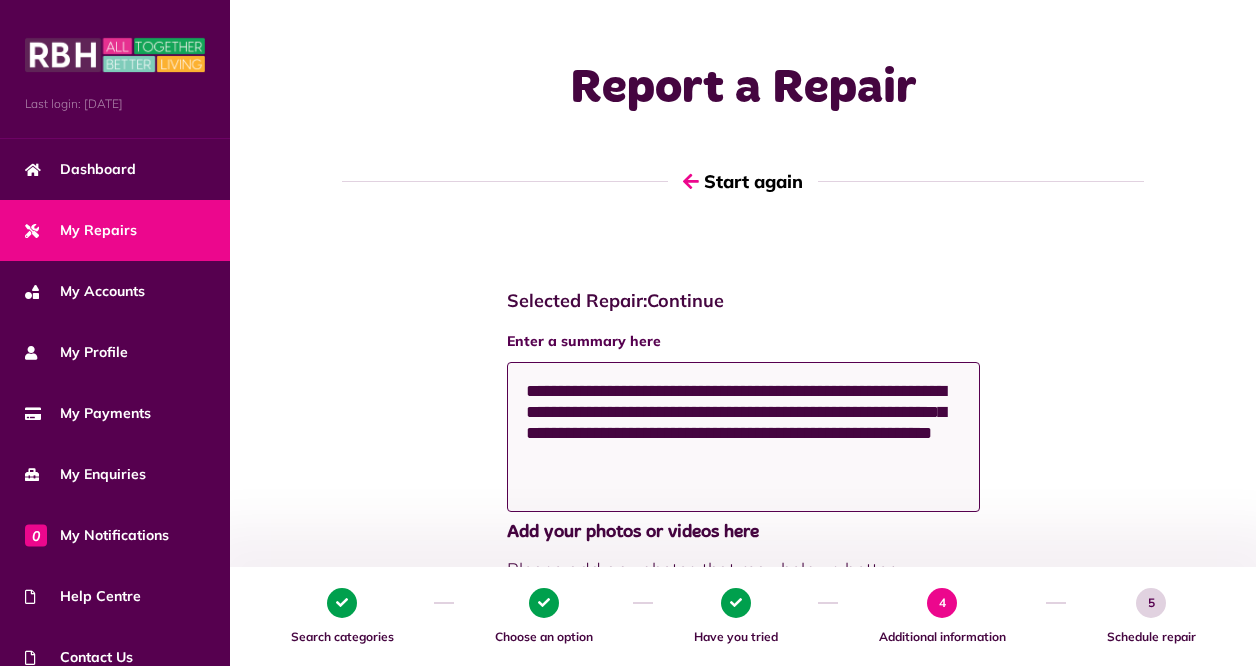 click on "**********" 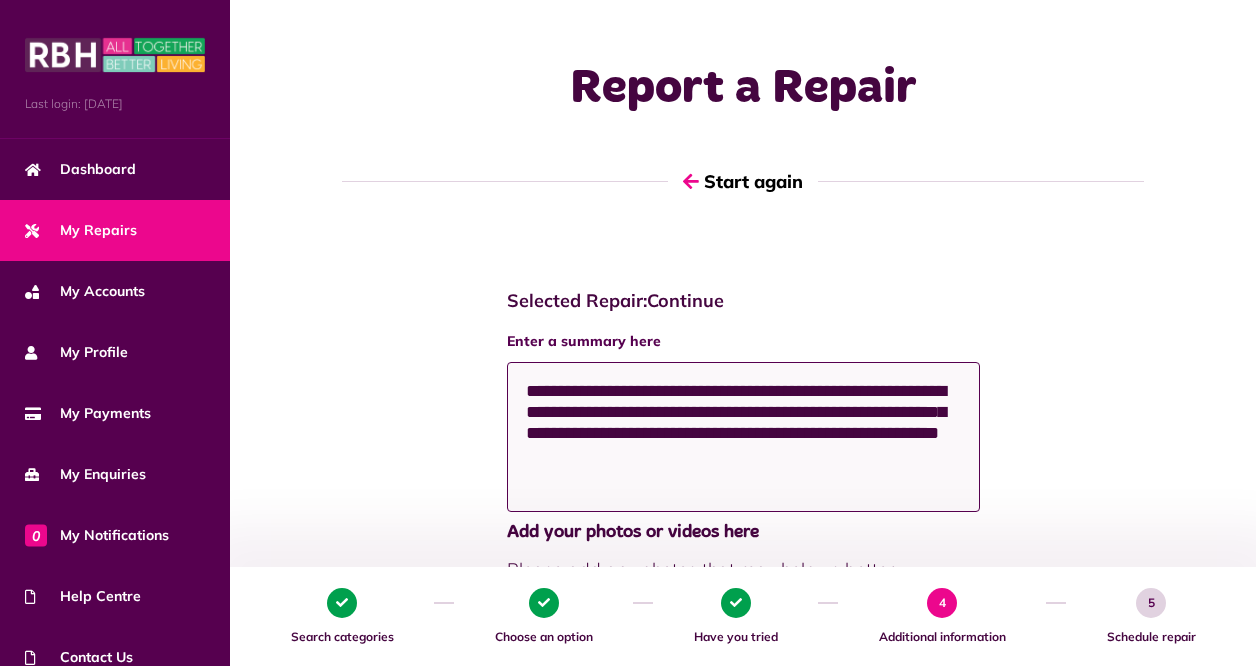 click on "**********" 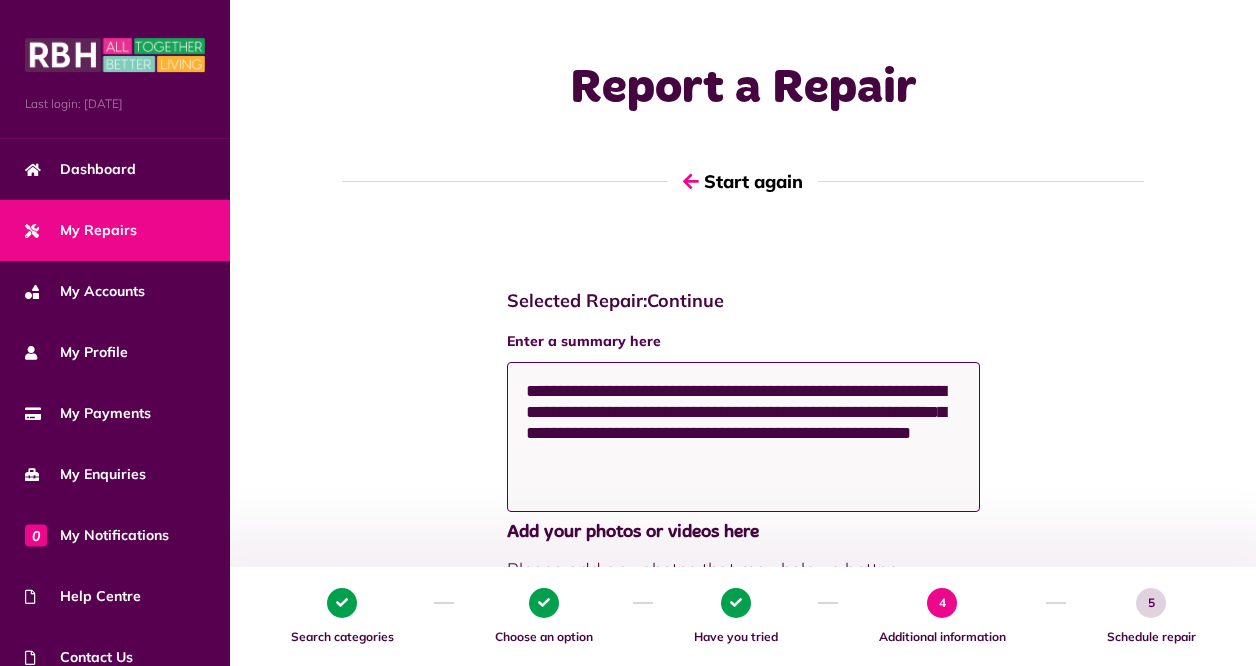 click on "**********" 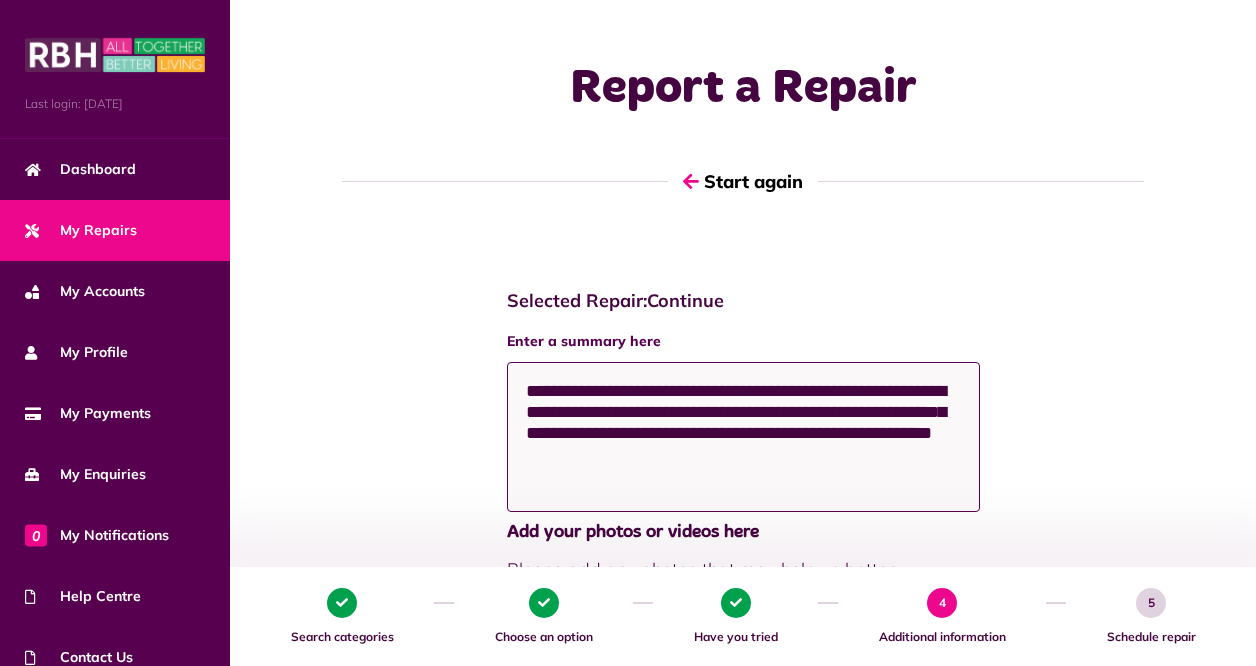 drag, startPoint x: 742, startPoint y: 411, endPoint x: 671, endPoint y: 393, distance: 73.24616 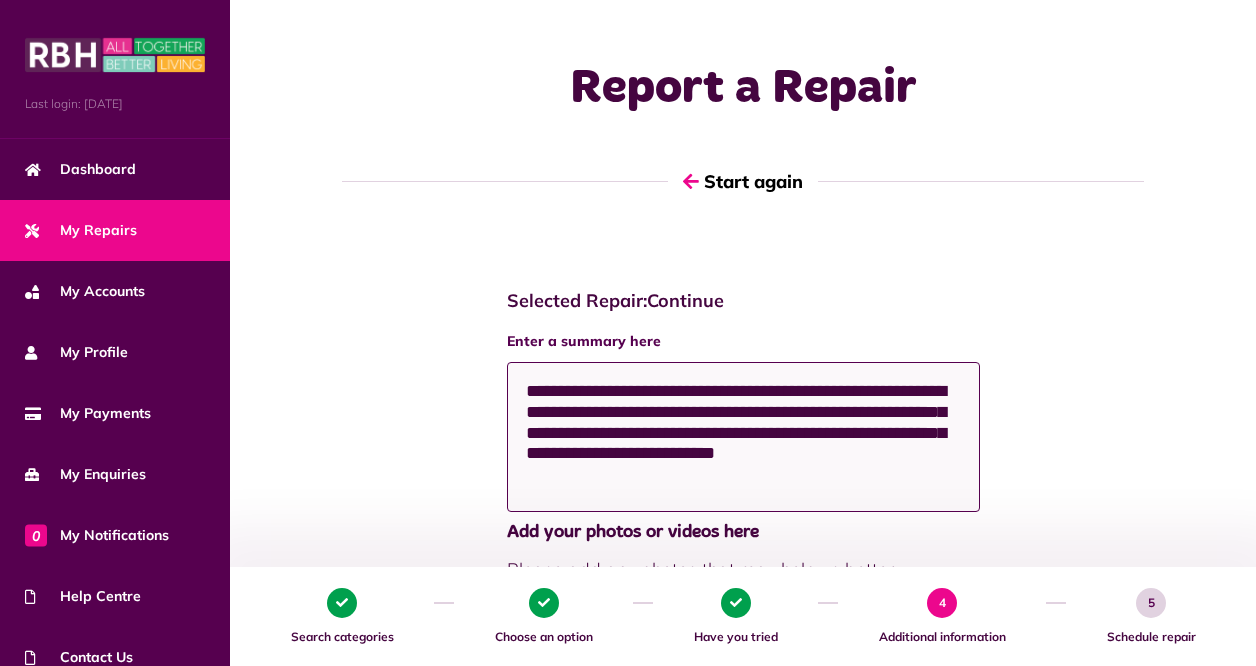 click on "**********" 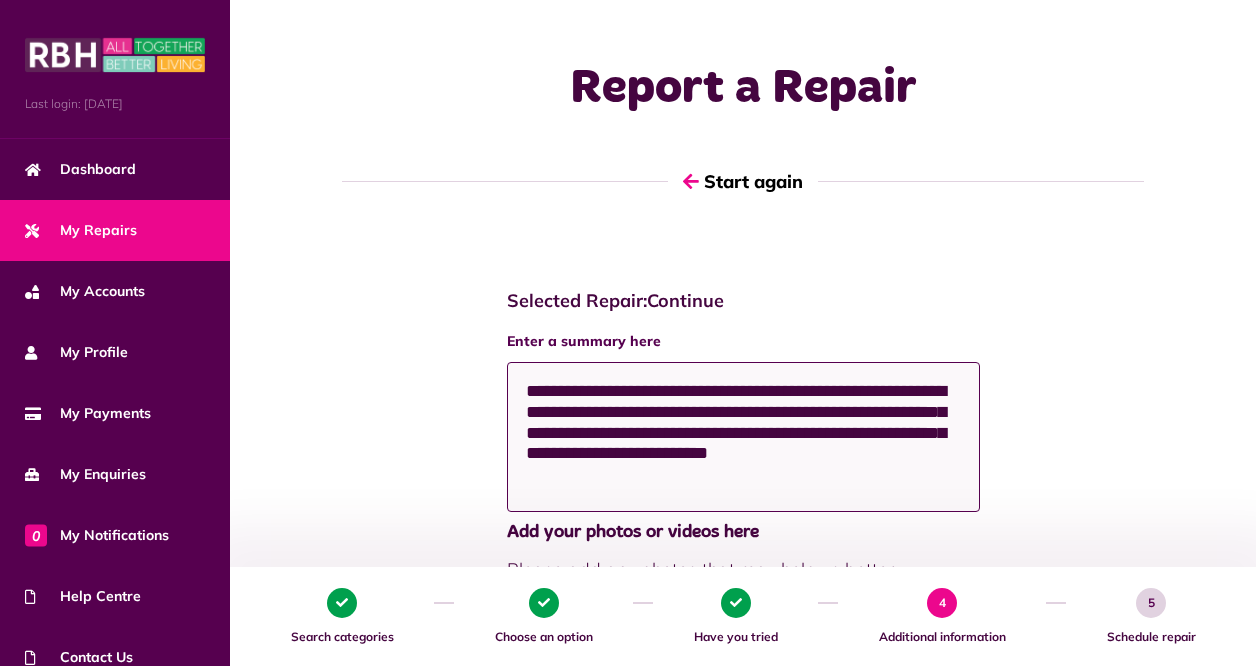 click on "**********" 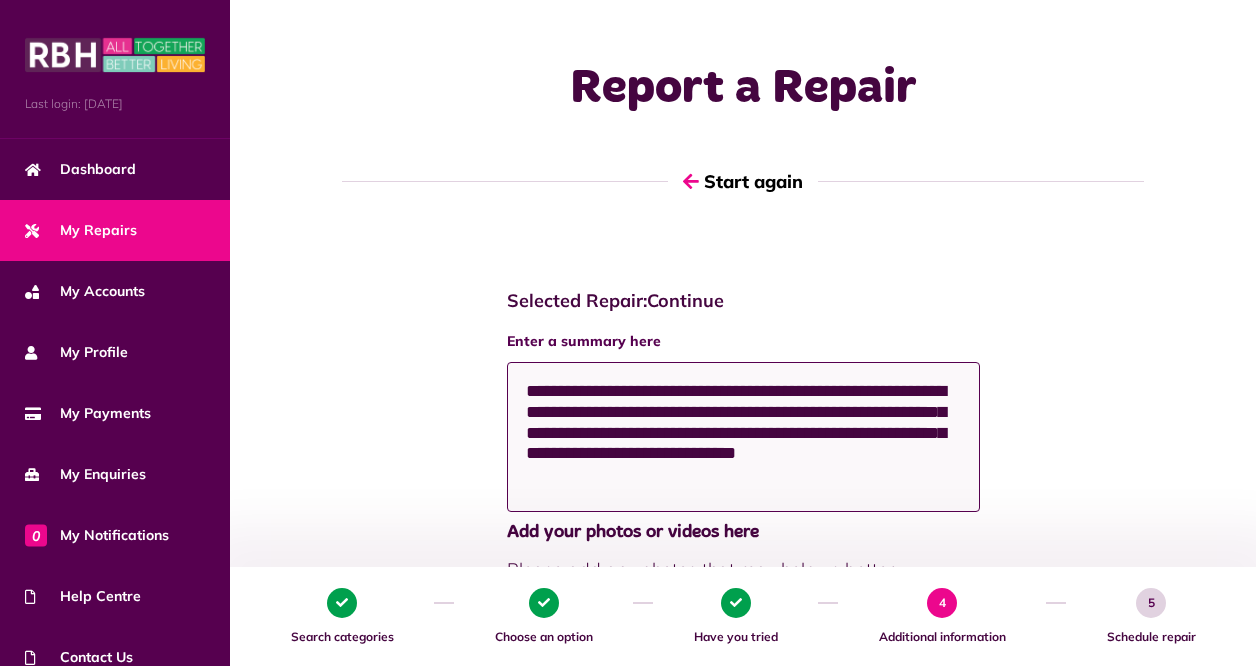 click on "**********" 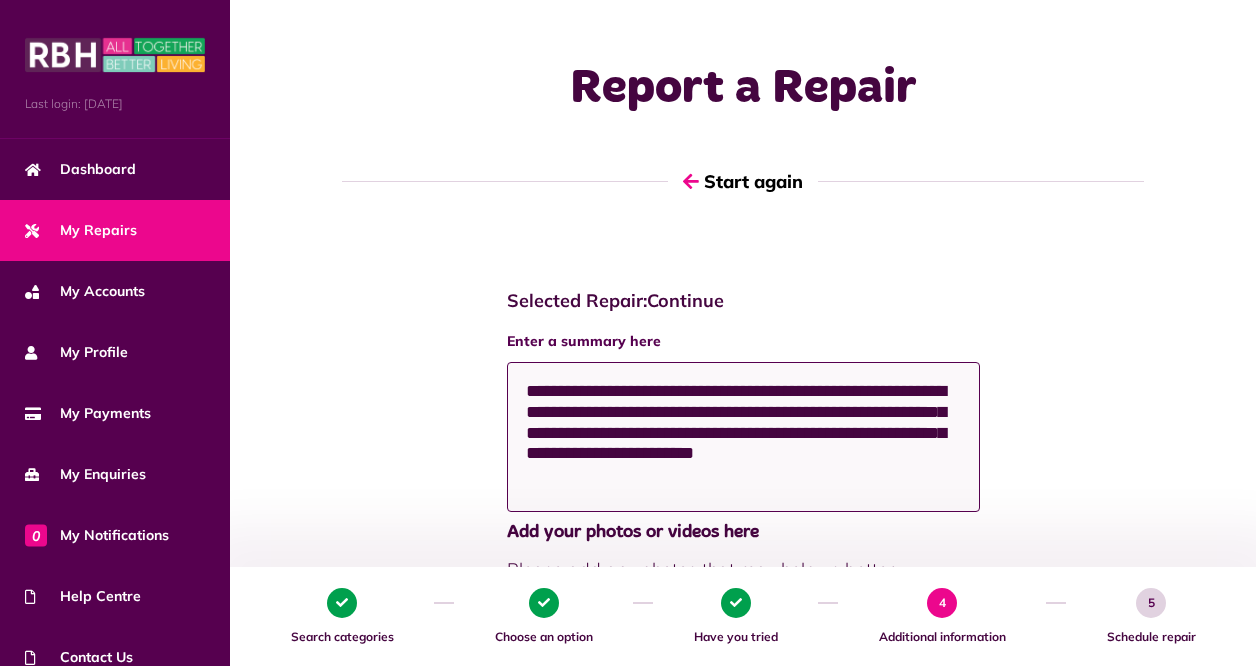 click on "**********" 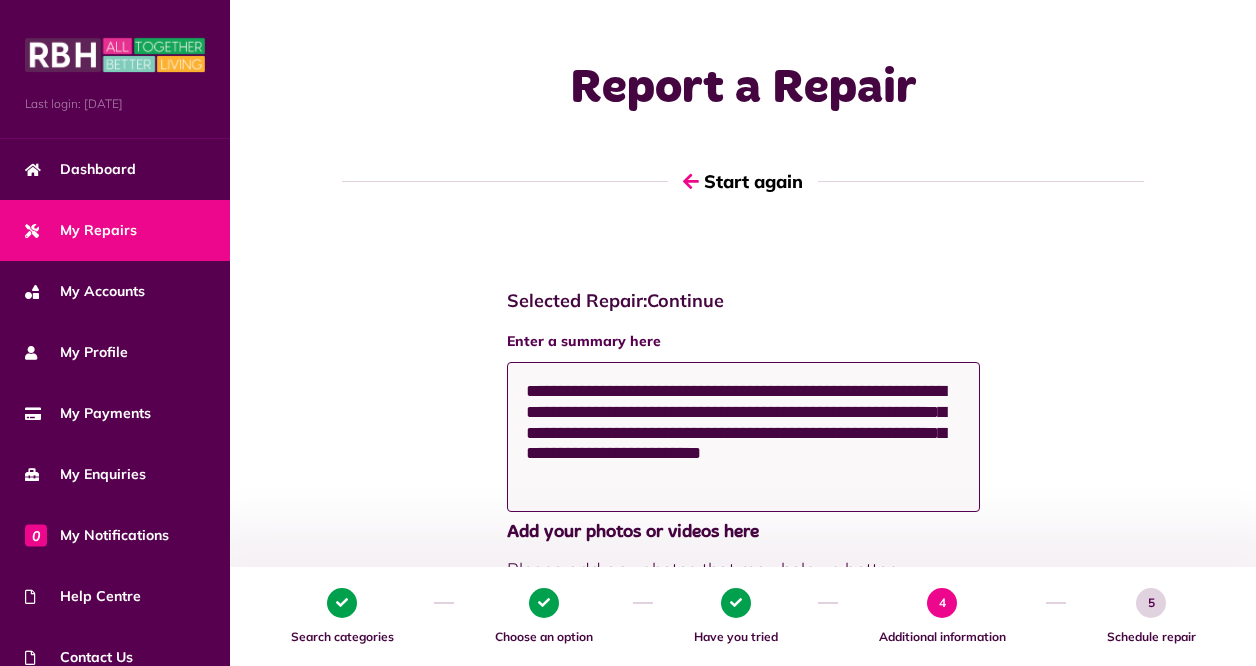 click on "**********" 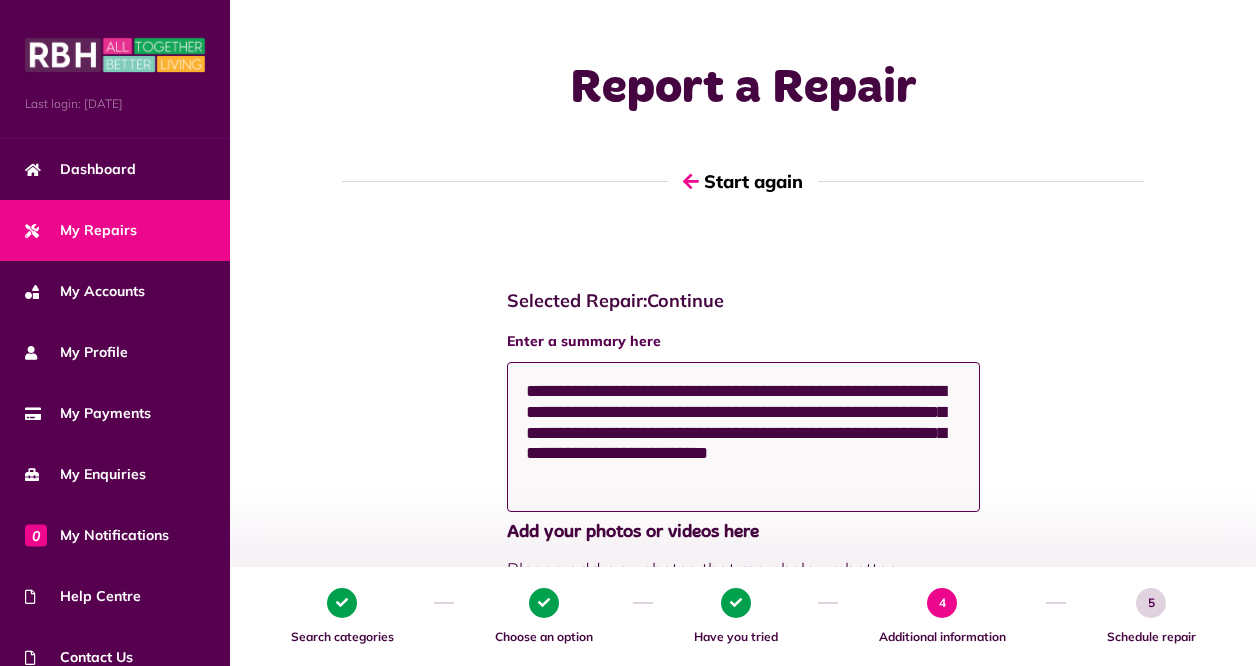 click on "**********" 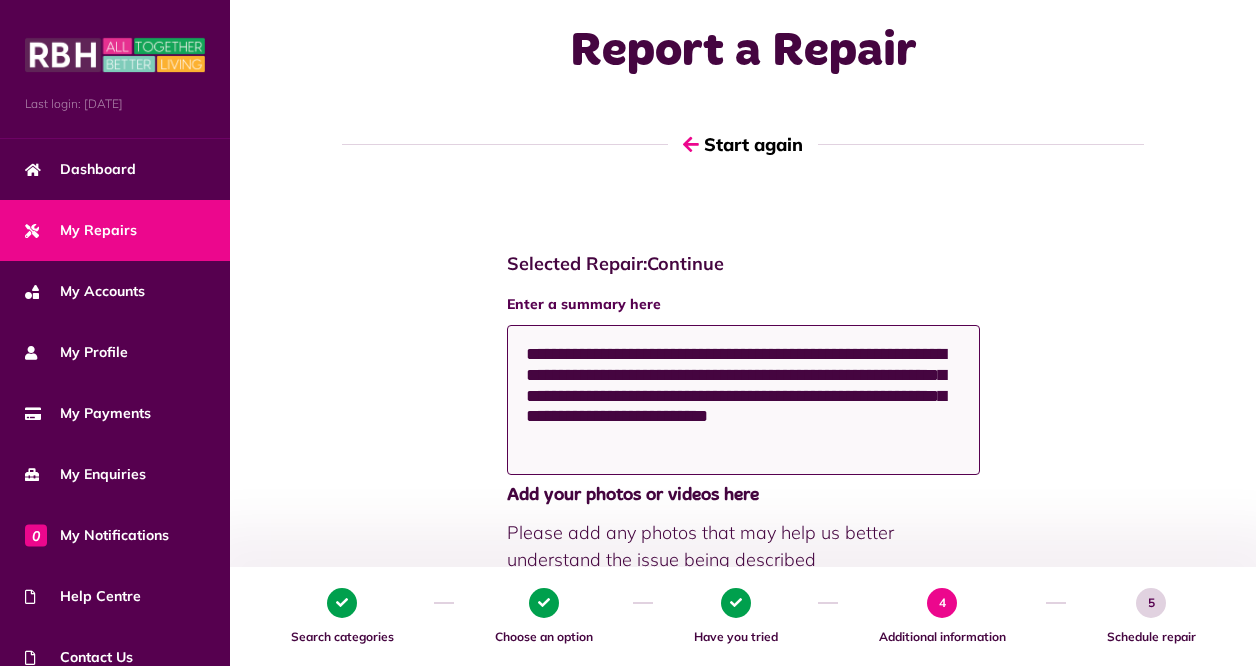 scroll, scrollTop: 46, scrollLeft: 0, axis: vertical 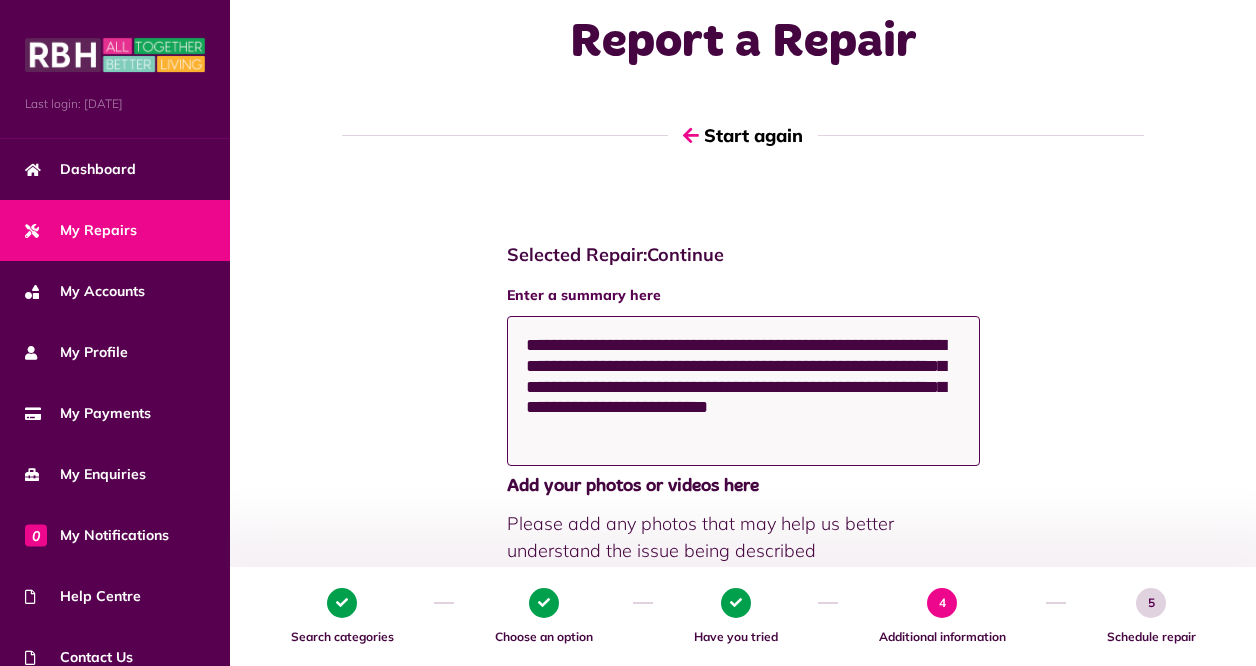 click on "**********" 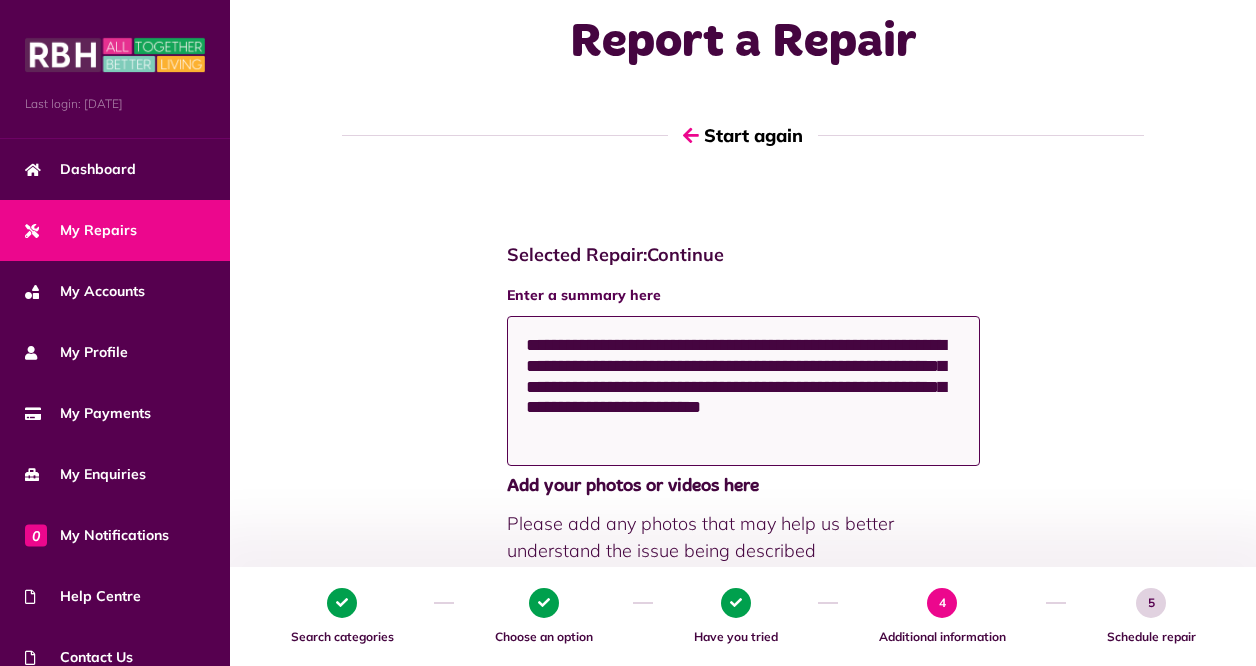 click on "**********" 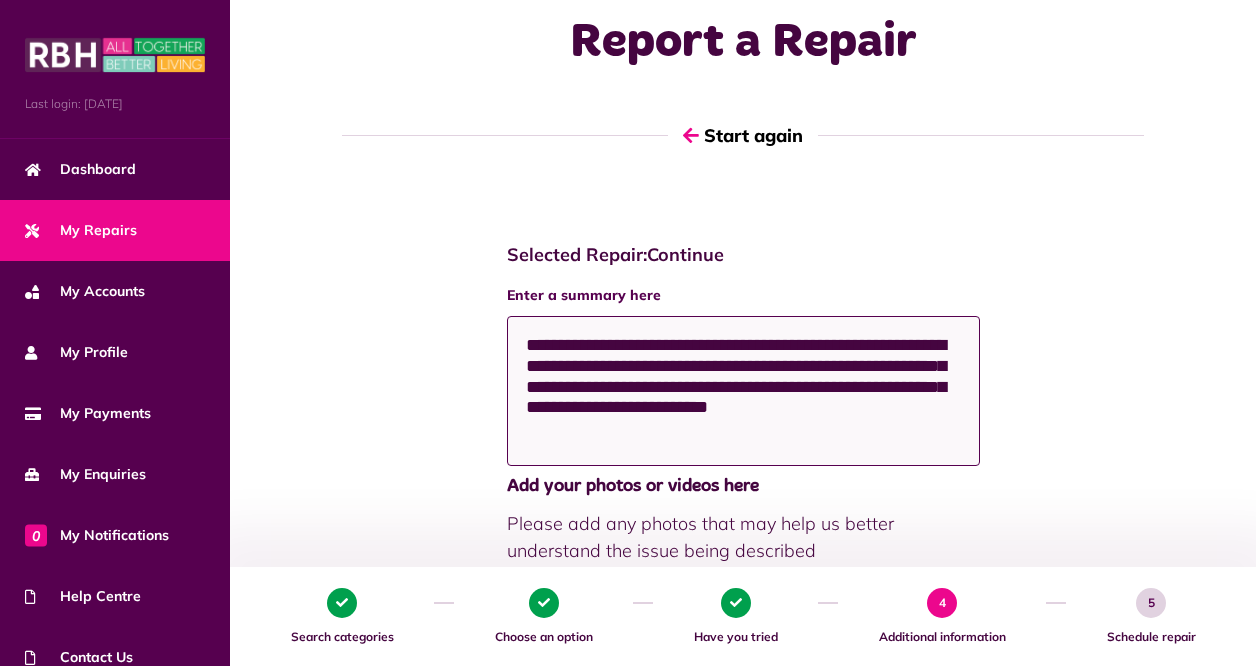 click on "**********" 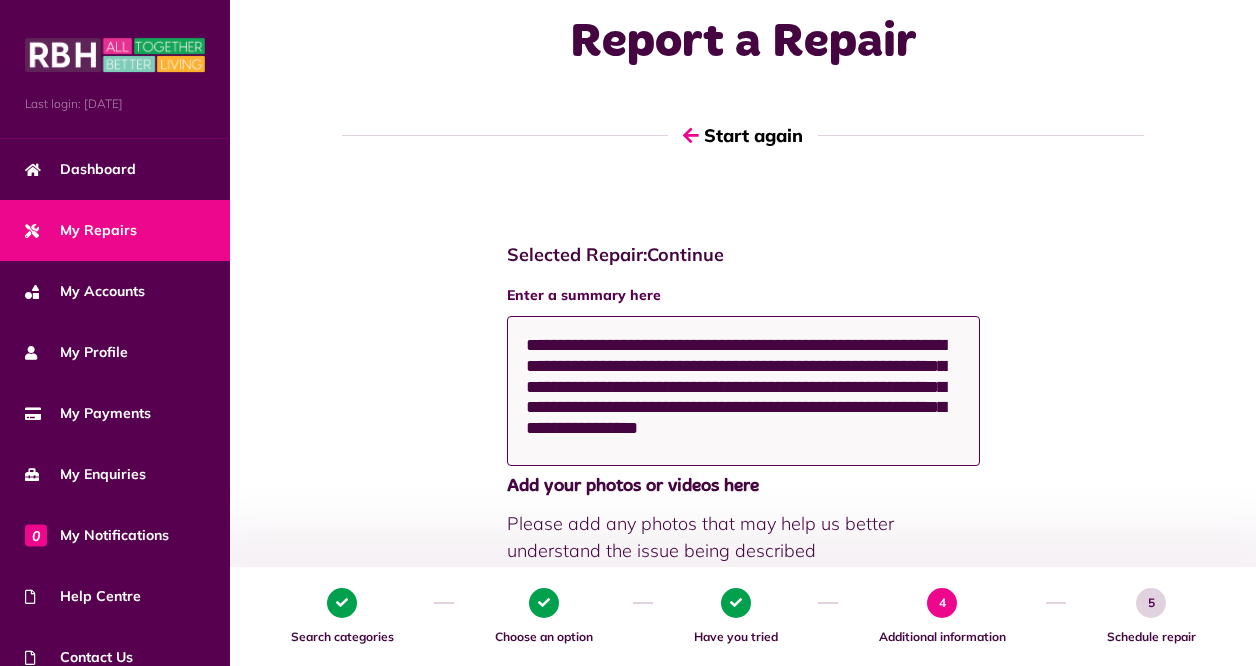 click on "**********" 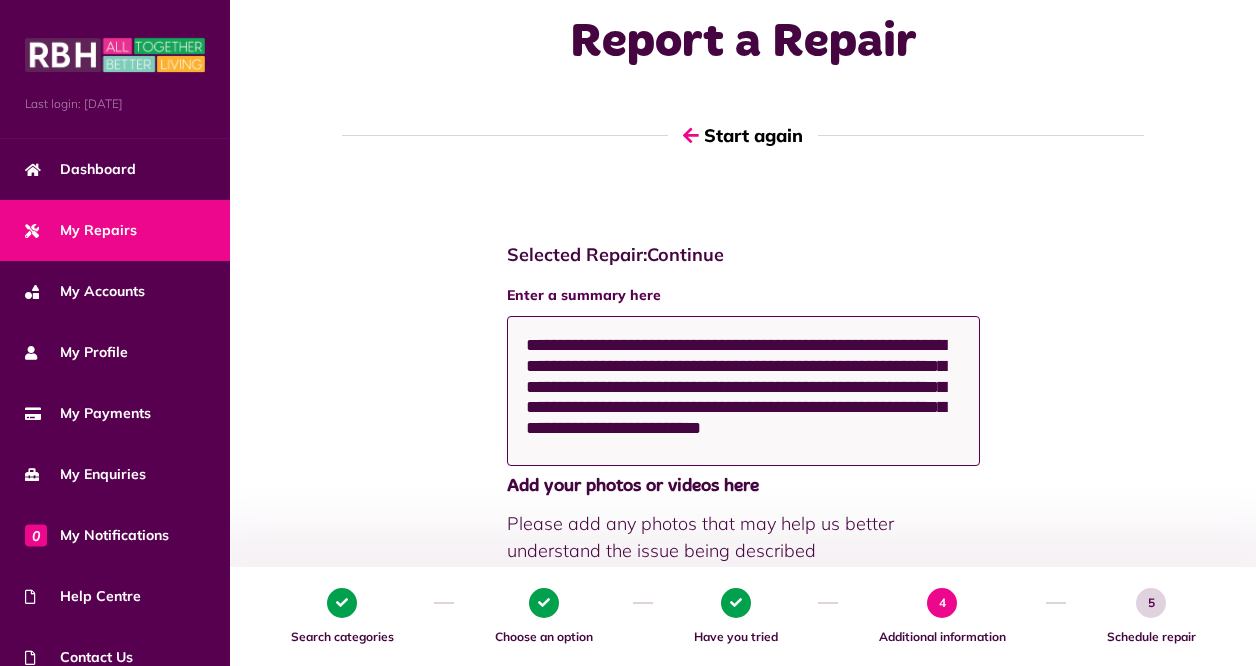 click on "**********" 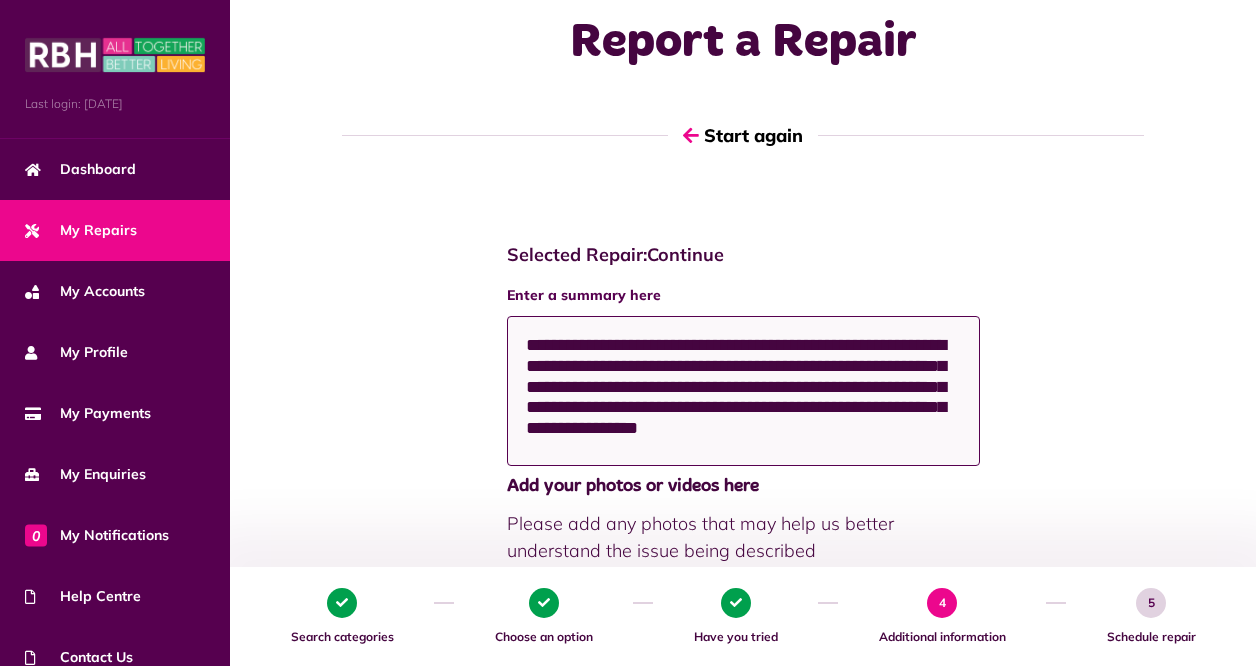 click on "**********" 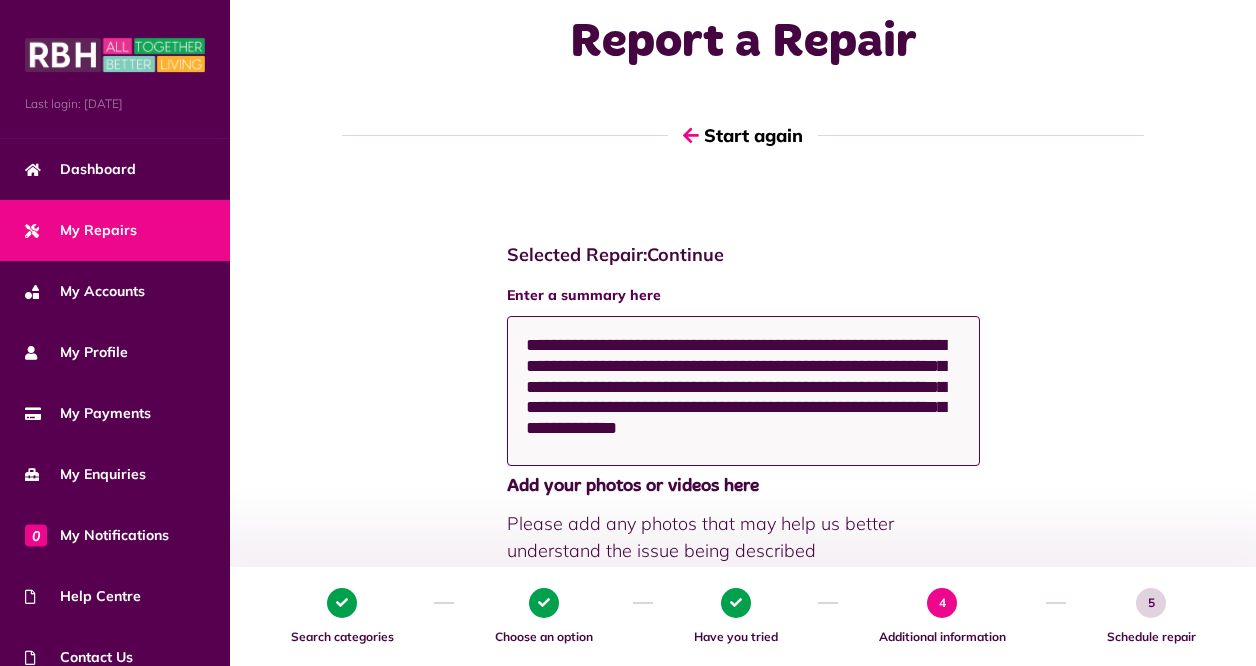 click on "**********" 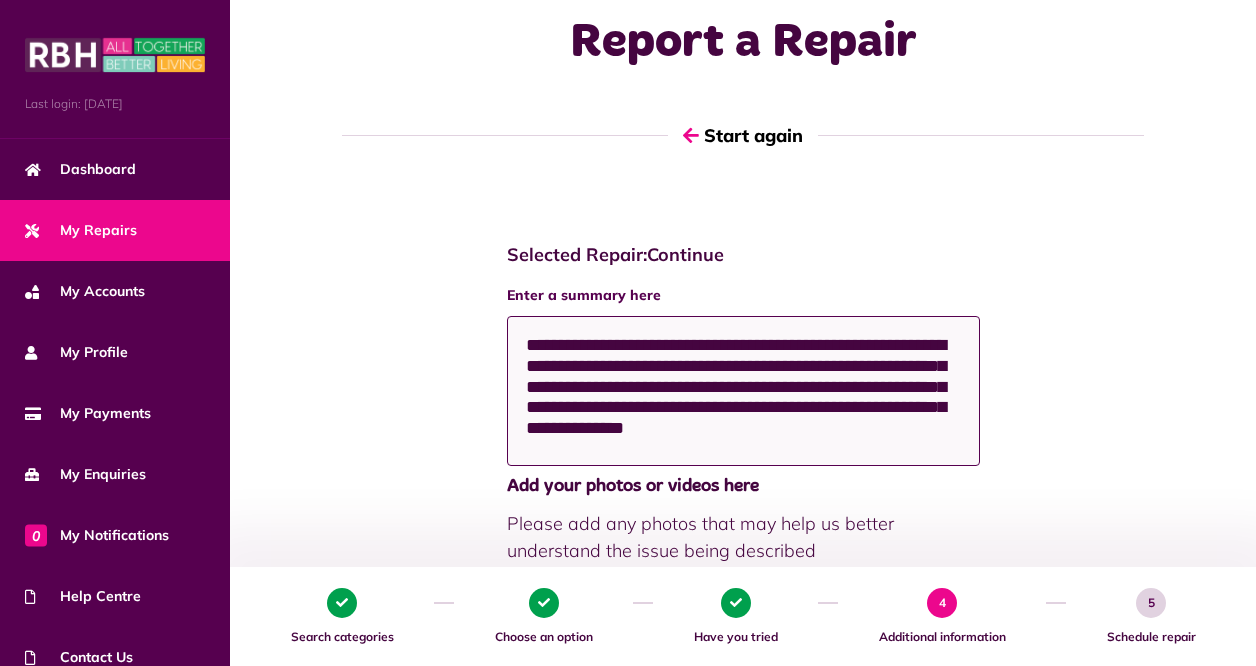 scroll, scrollTop: 11, scrollLeft: 0, axis: vertical 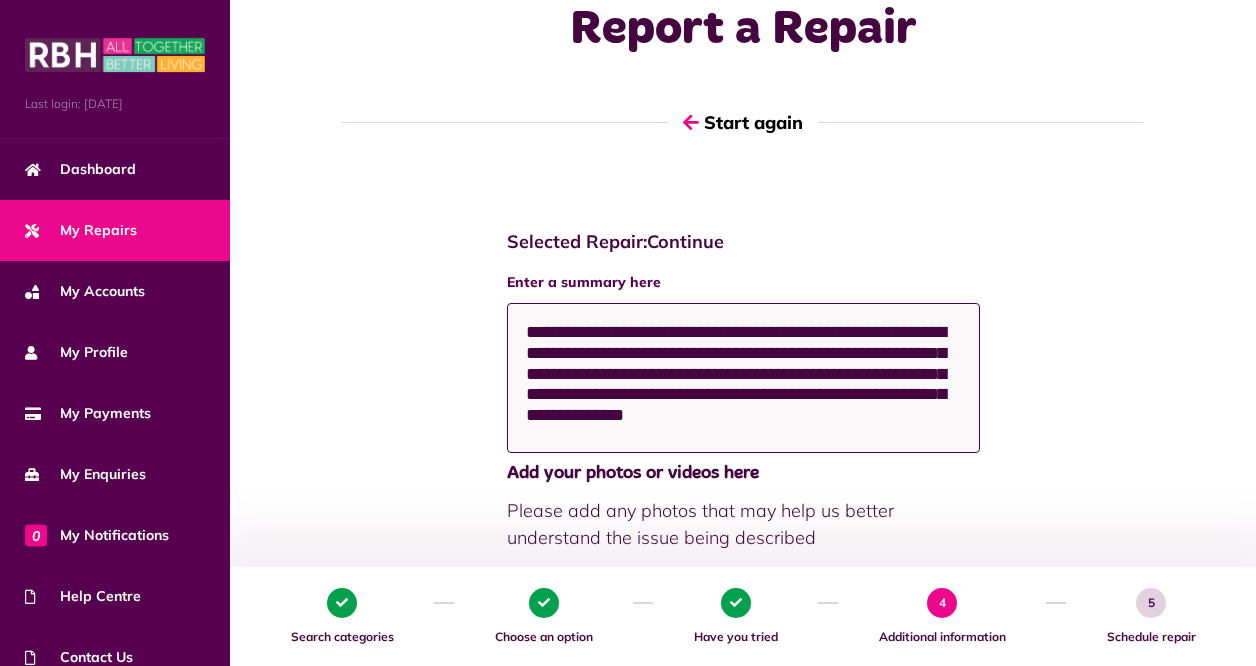 click on "**********" 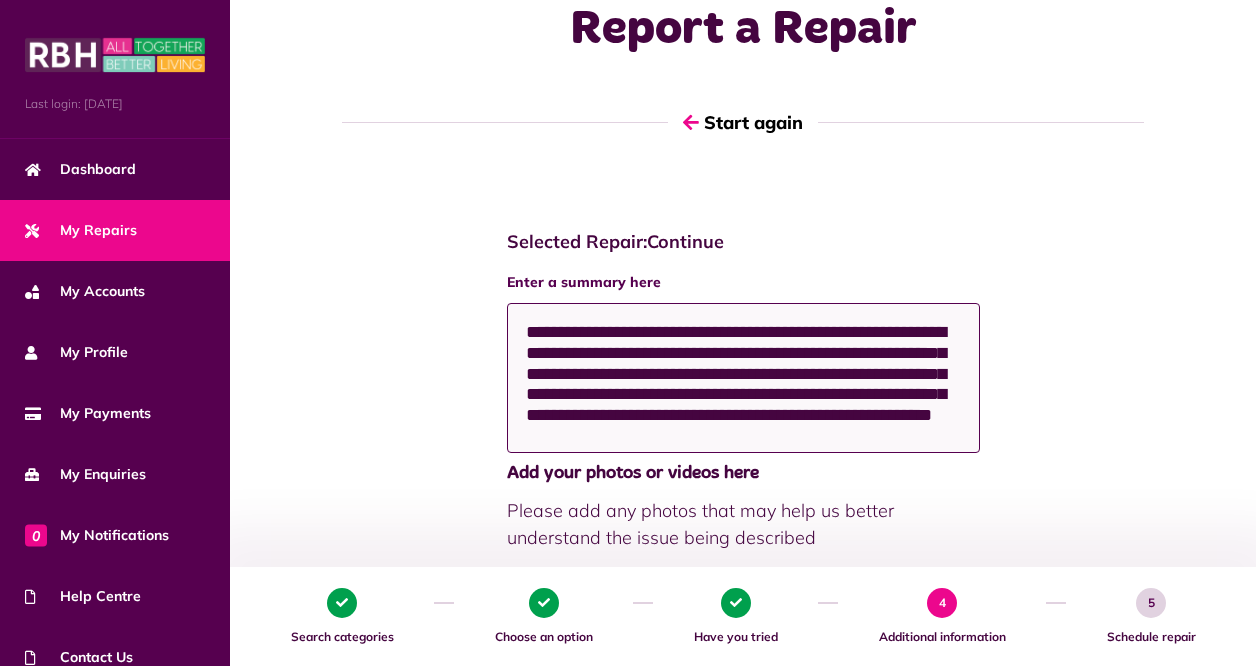 scroll, scrollTop: 15, scrollLeft: 0, axis: vertical 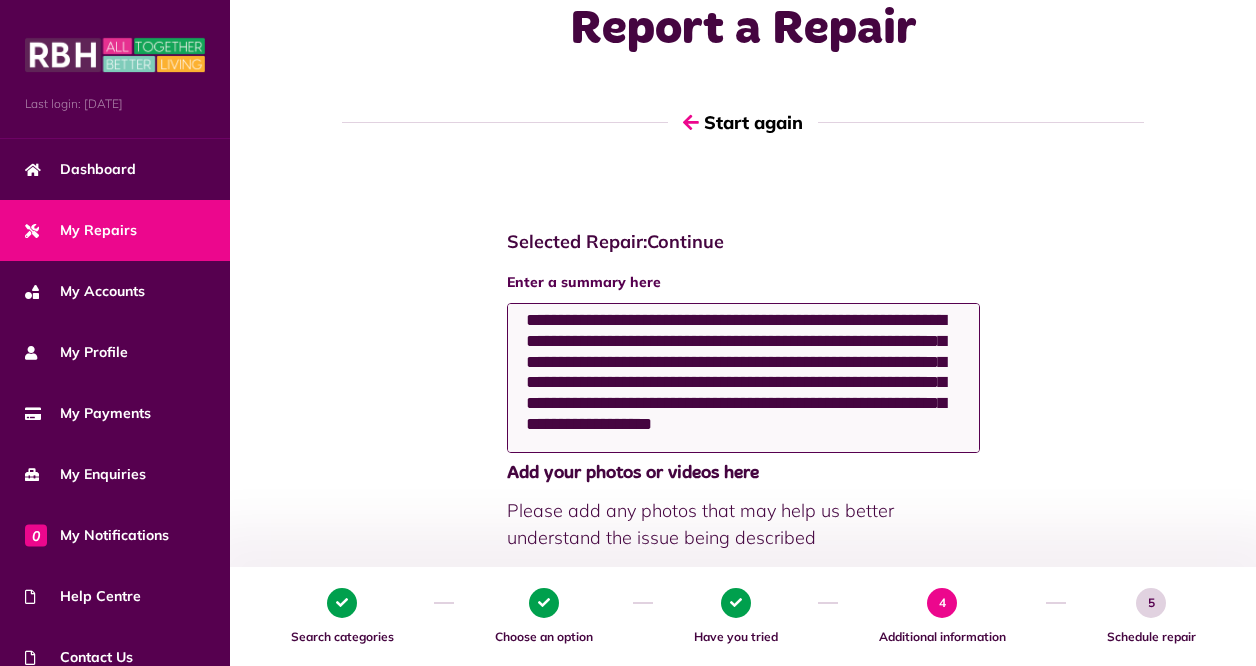 click on "**********" 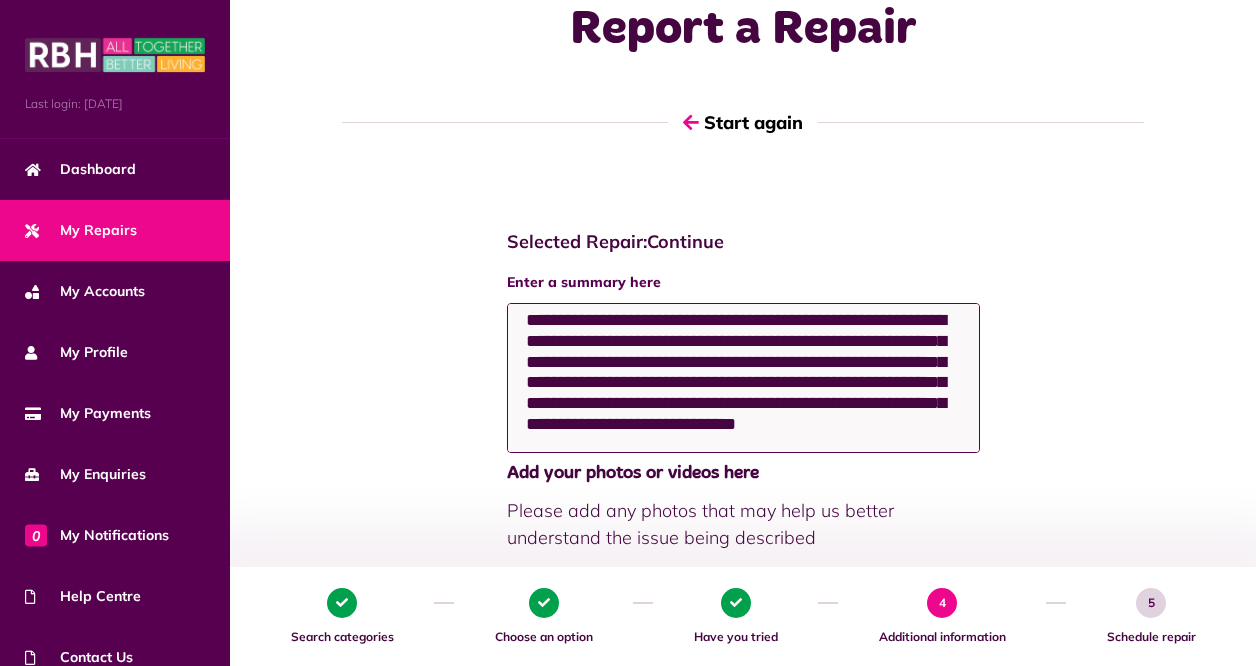scroll, scrollTop: 32, scrollLeft: 0, axis: vertical 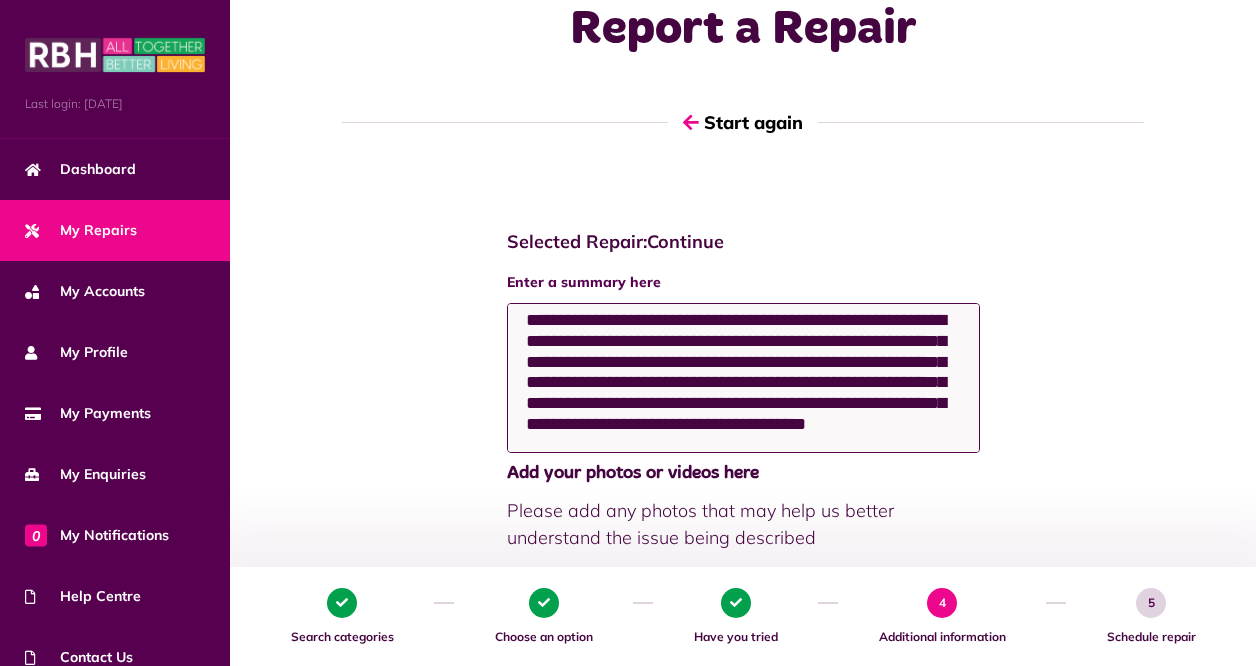 click on "**********" 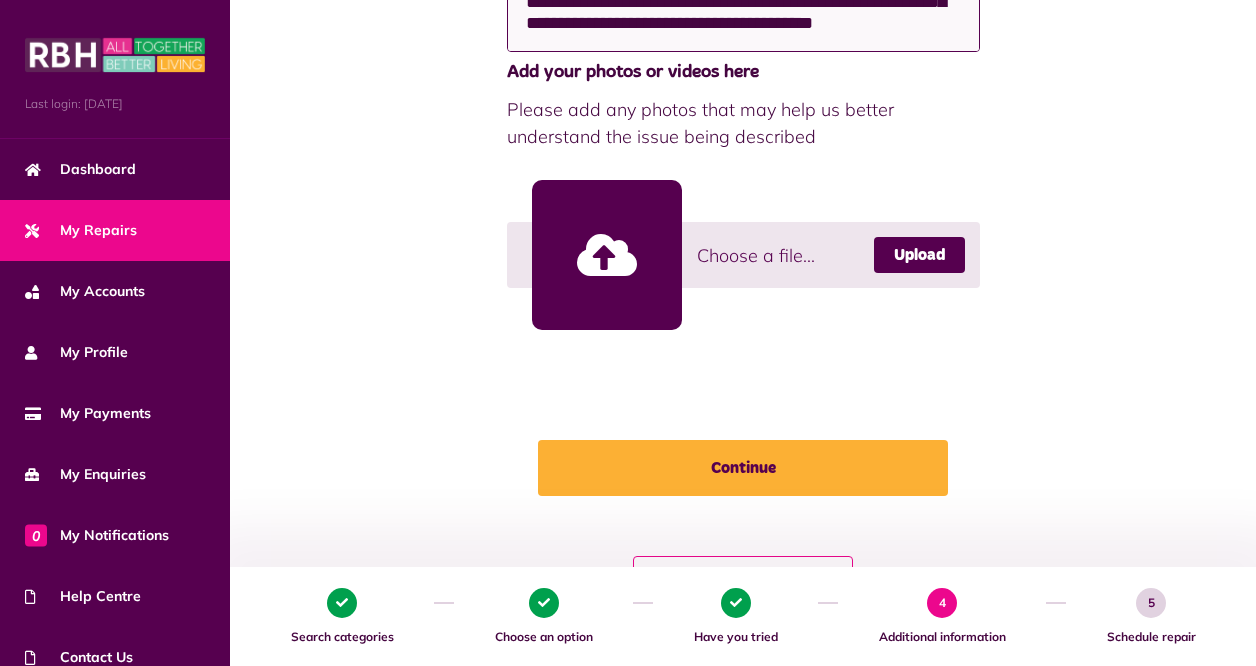 scroll, scrollTop: 464, scrollLeft: 0, axis: vertical 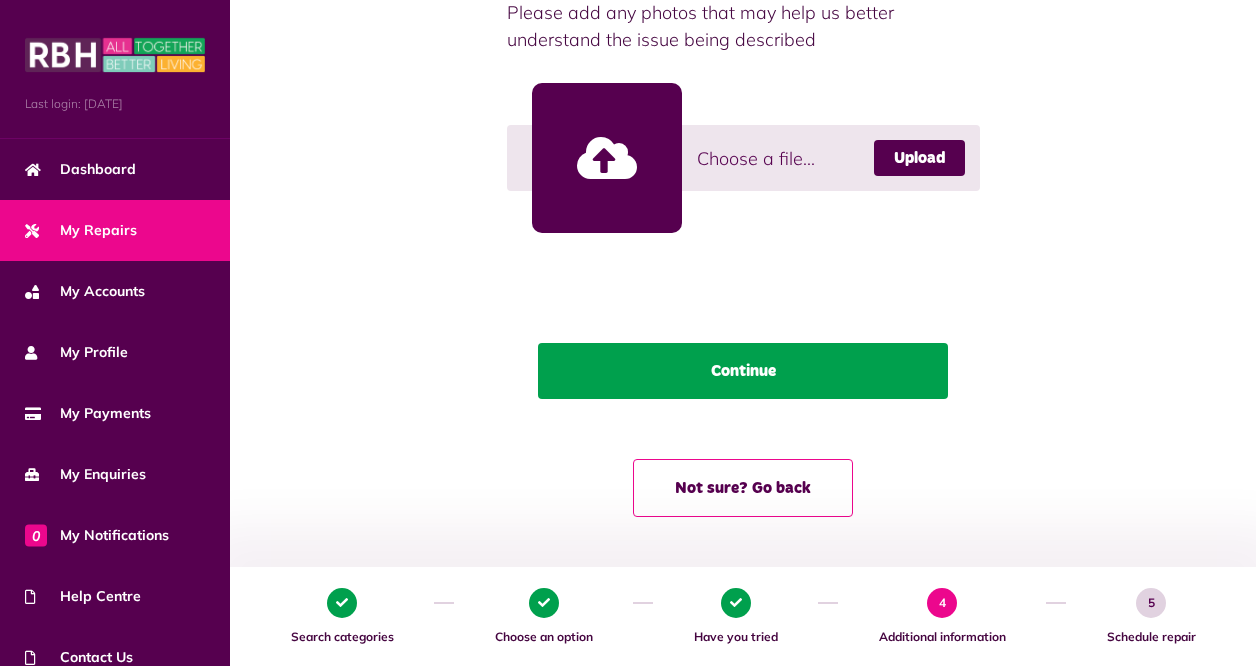 type on "**********" 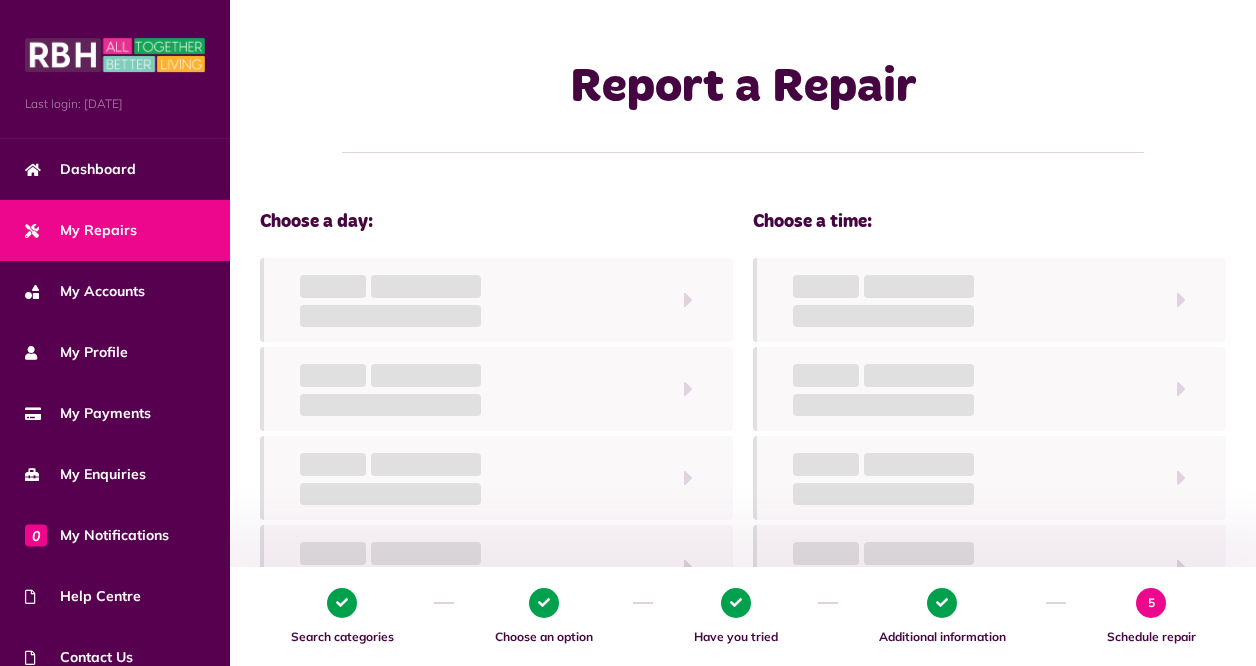 scroll, scrollTop: 0, scrollLeft: 0, axis: both 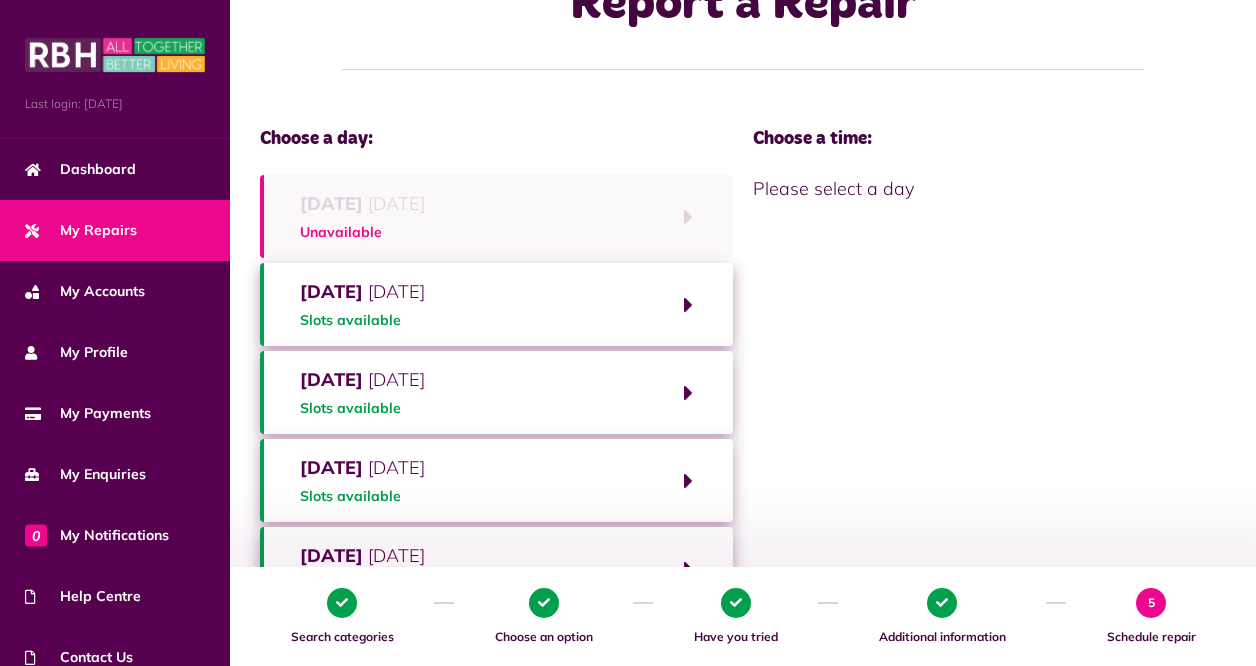 click on "Slots available" 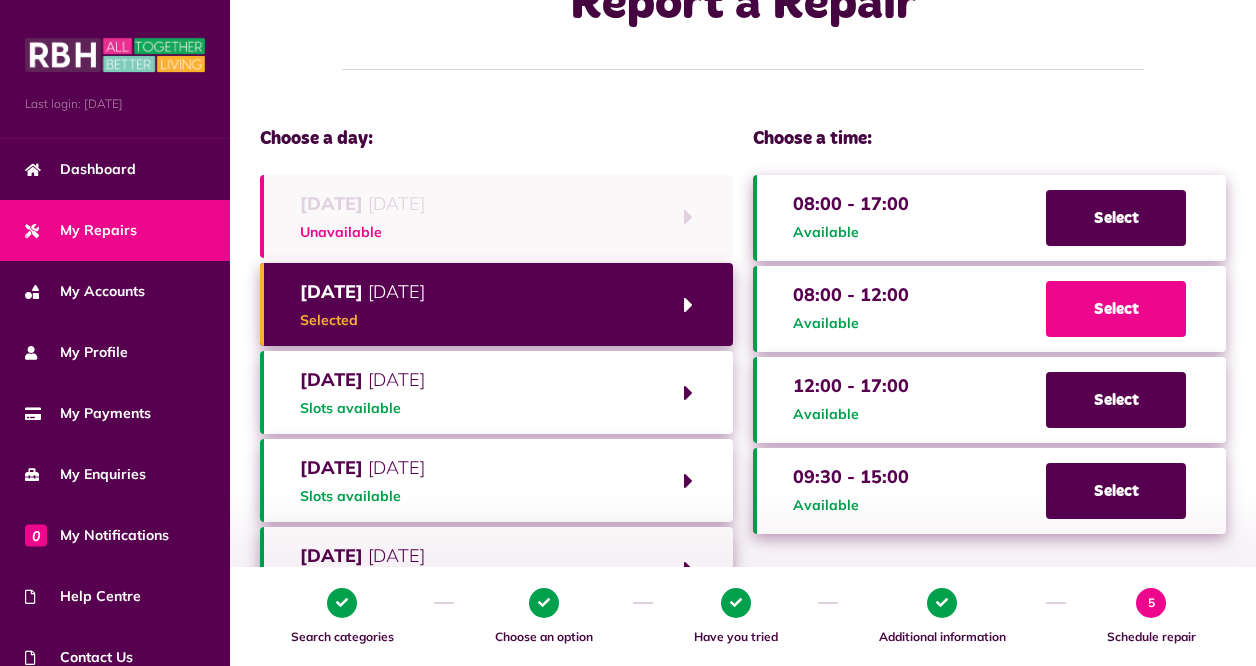 click on "Select" 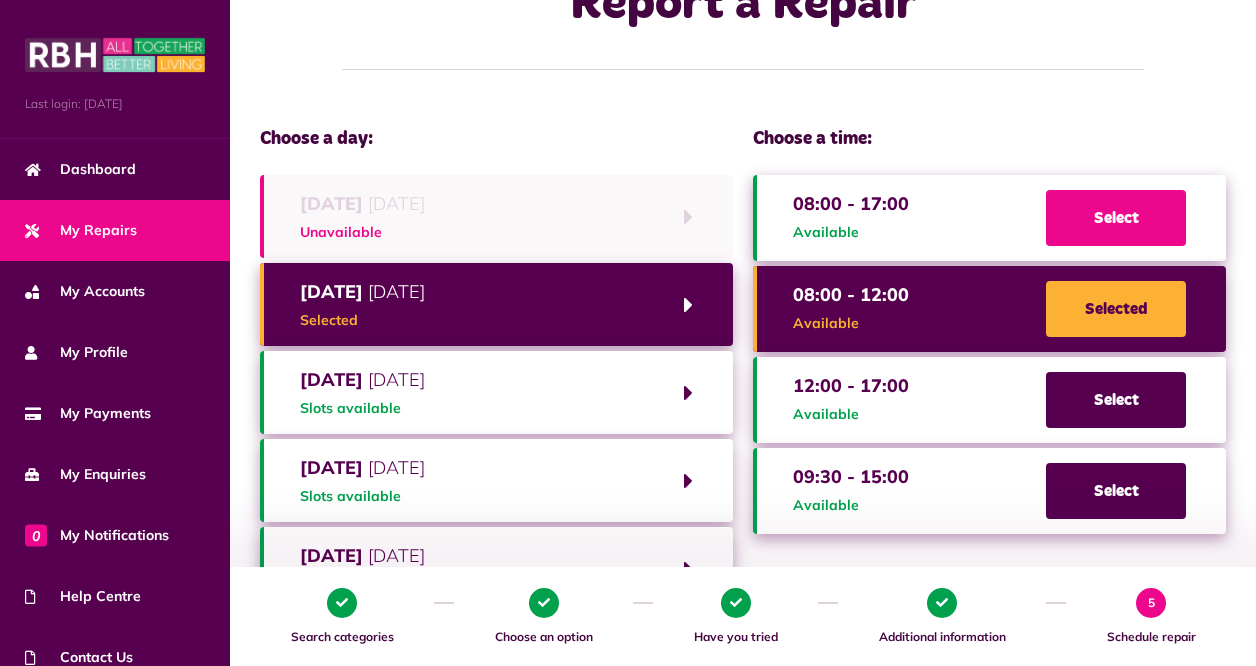 click on "Select" 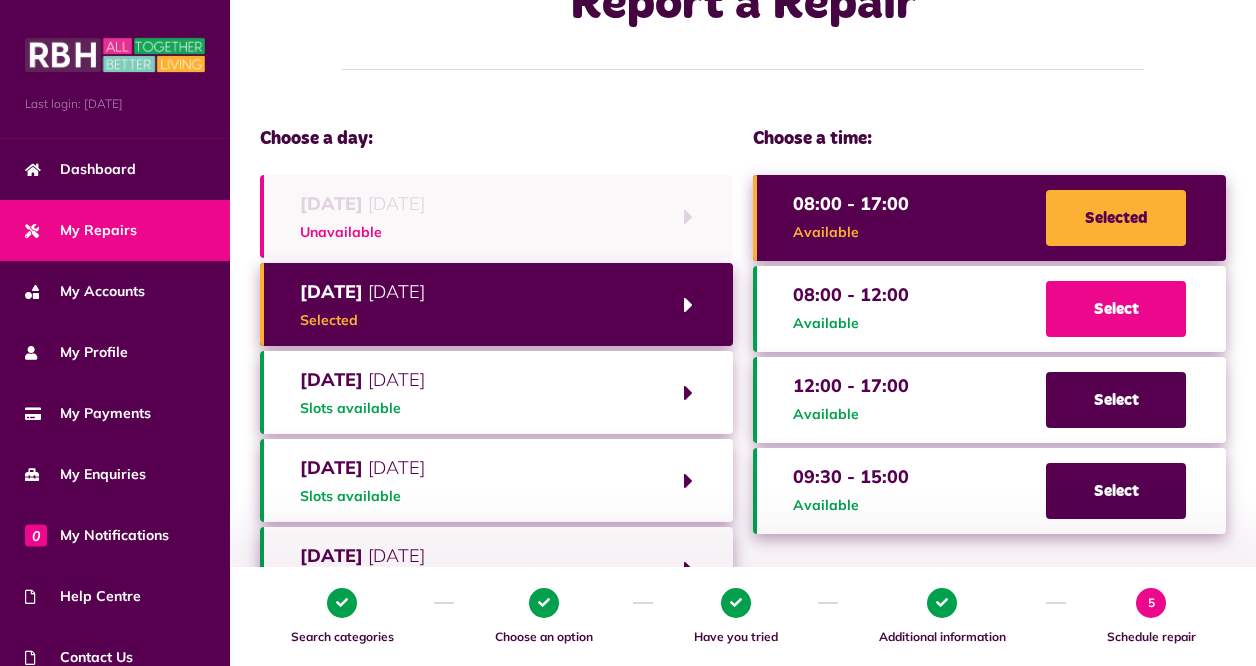 click on "Select" 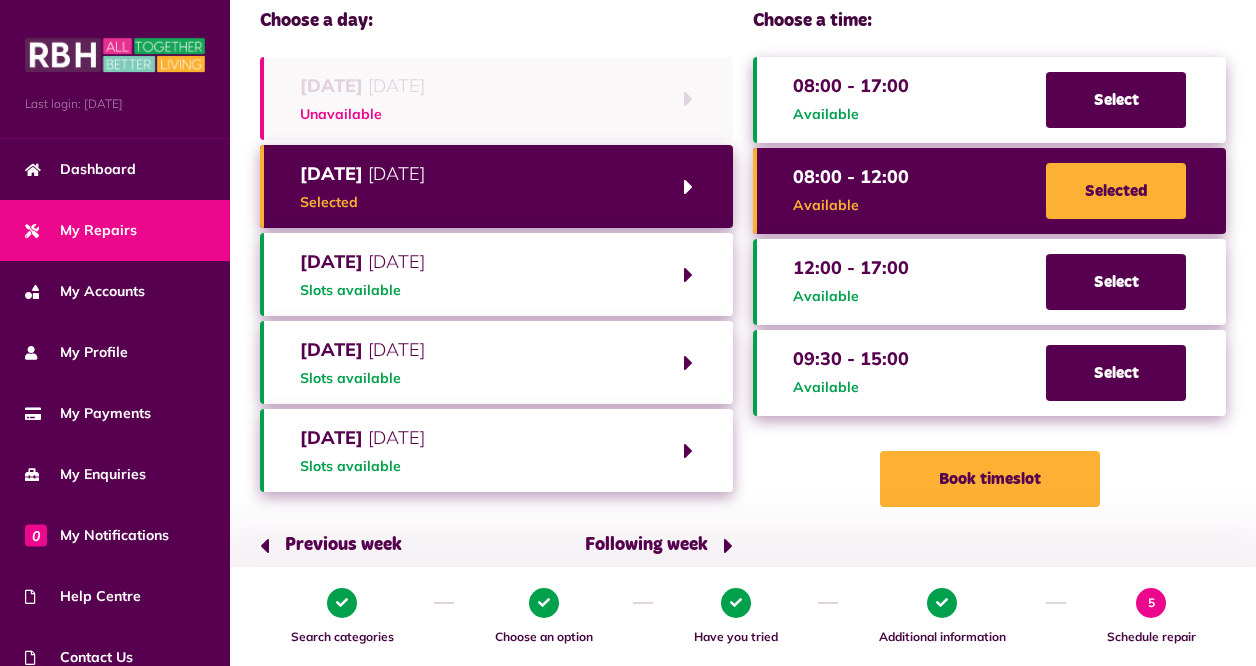 scroll, scrollTop: 192, scrollLeft: 0, axis: vertical 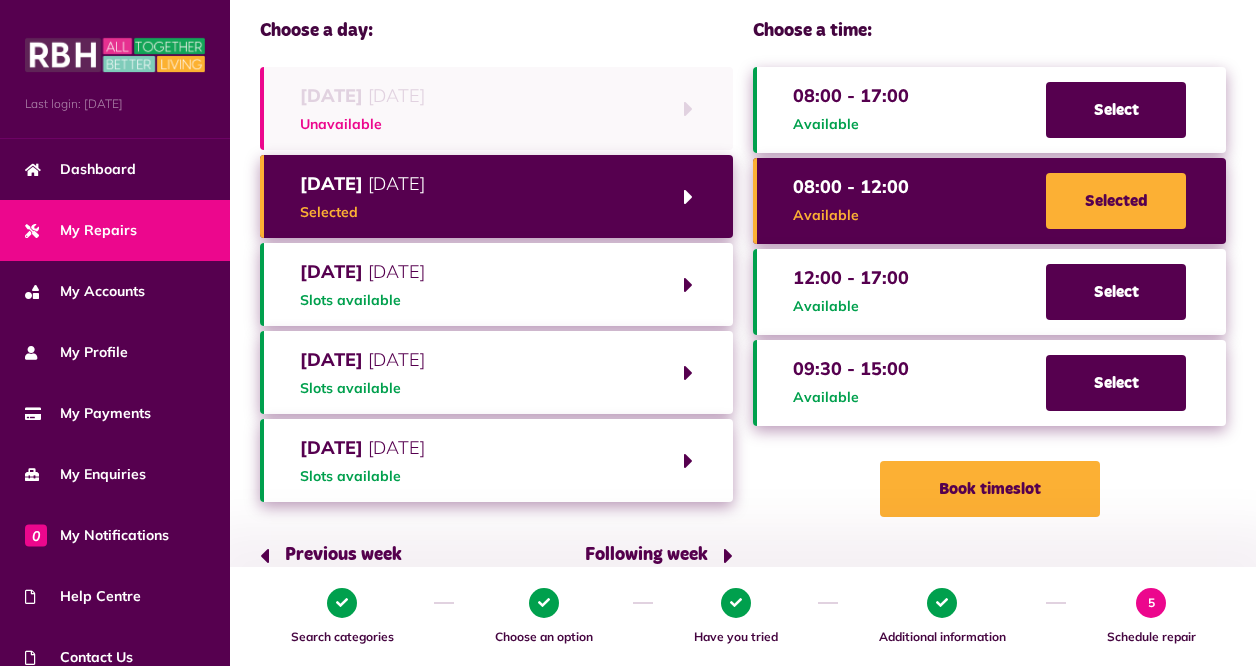 click on "Book timeslot" 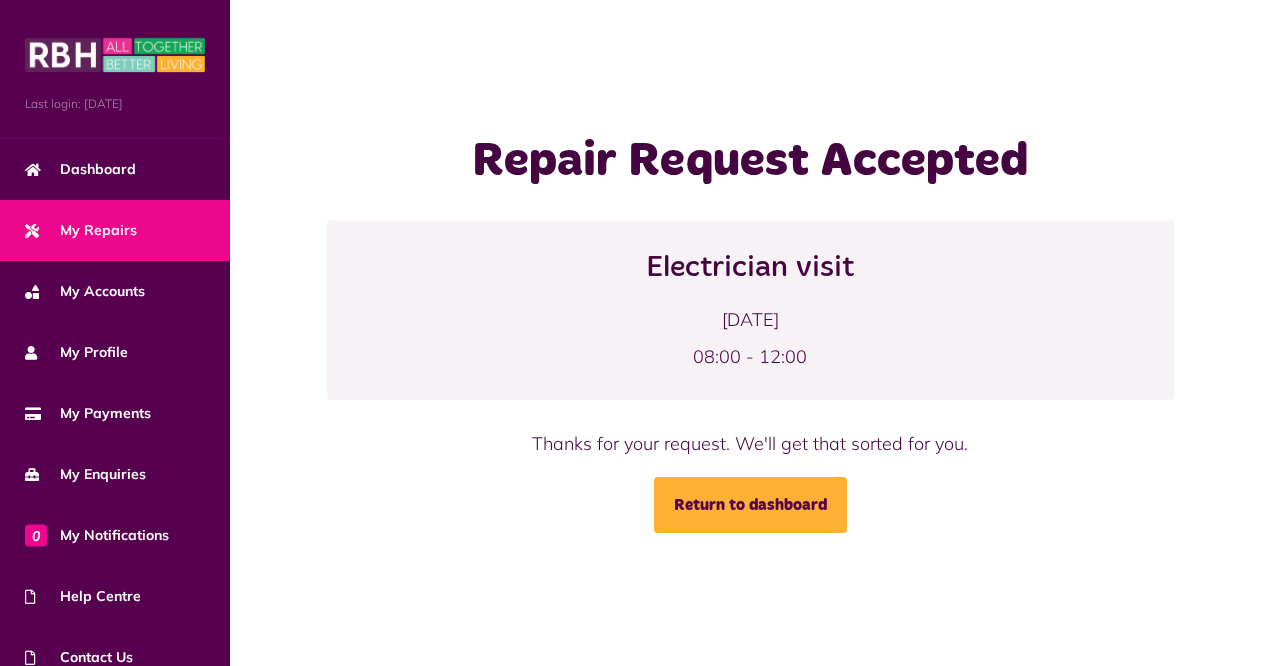 scroll, scrollTop: 0, scrollLeft: 0, axis: both 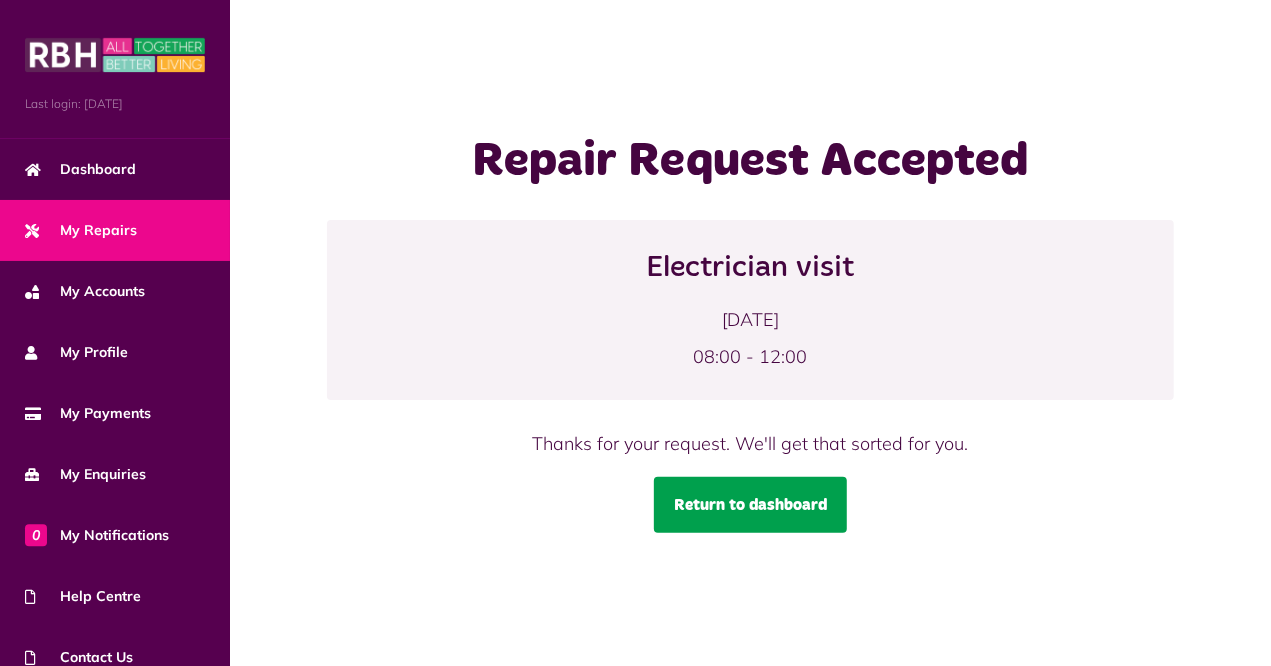 click on "Return to dashboard" at bounding box center [750, 505] 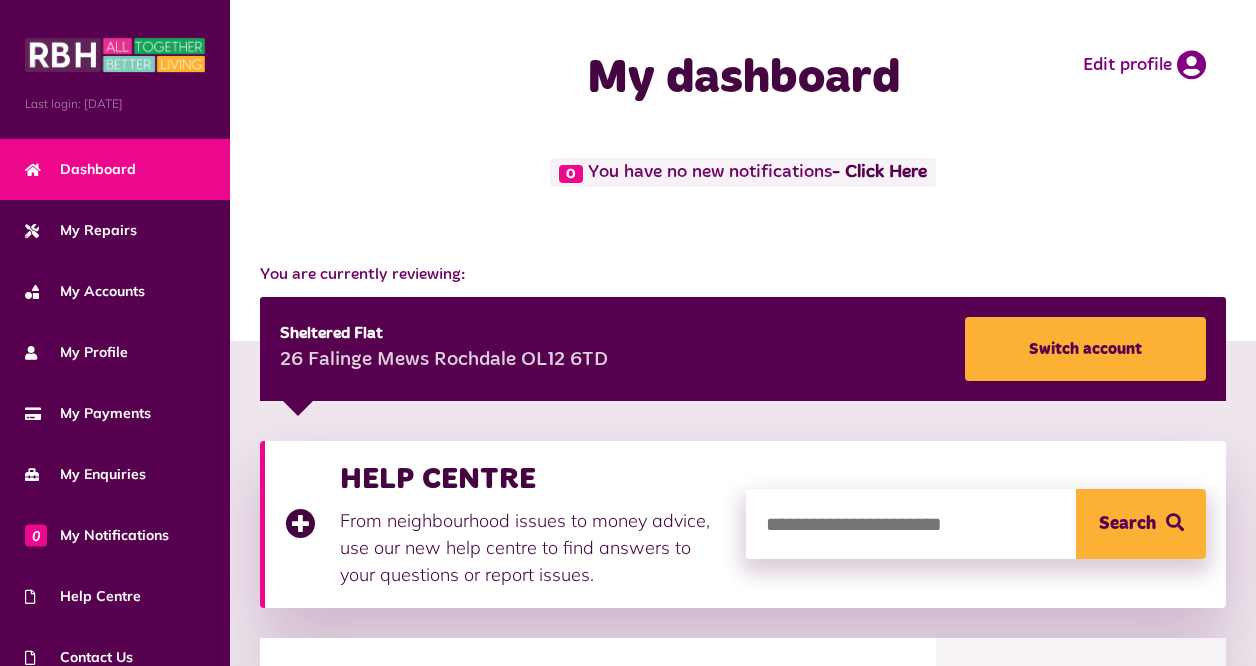 scroll, scrollTop: 0, scrollLeft: 0, axis: both 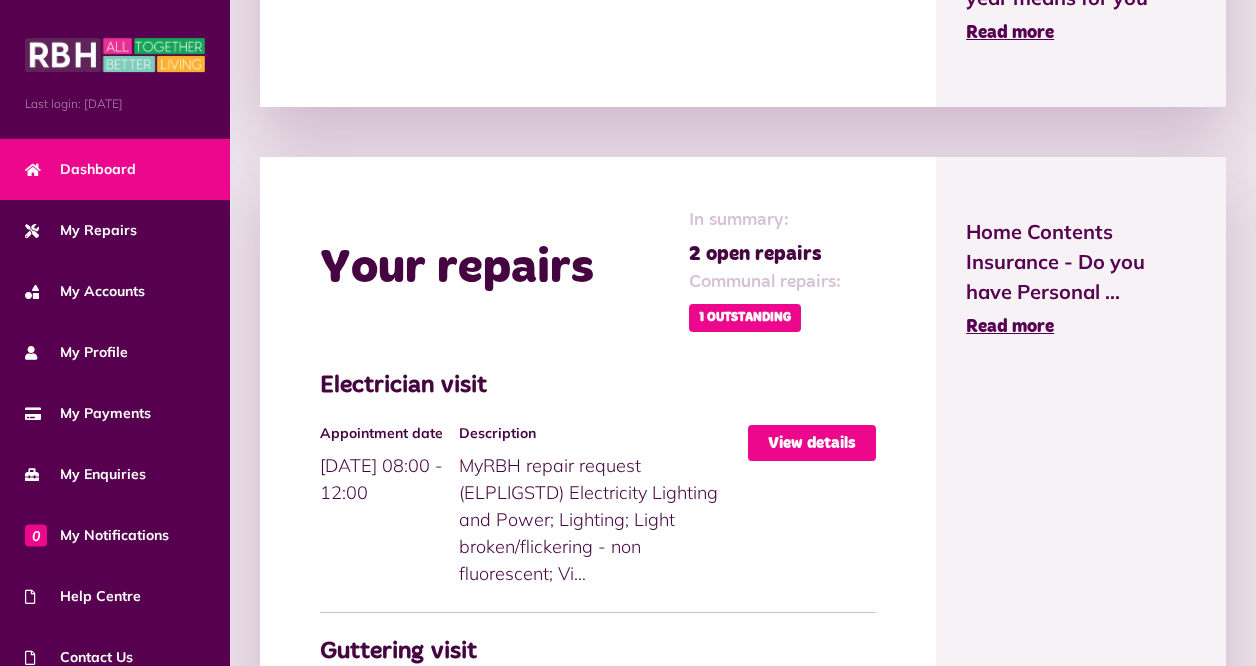 click on "View details" at bounding box center [812, 443] 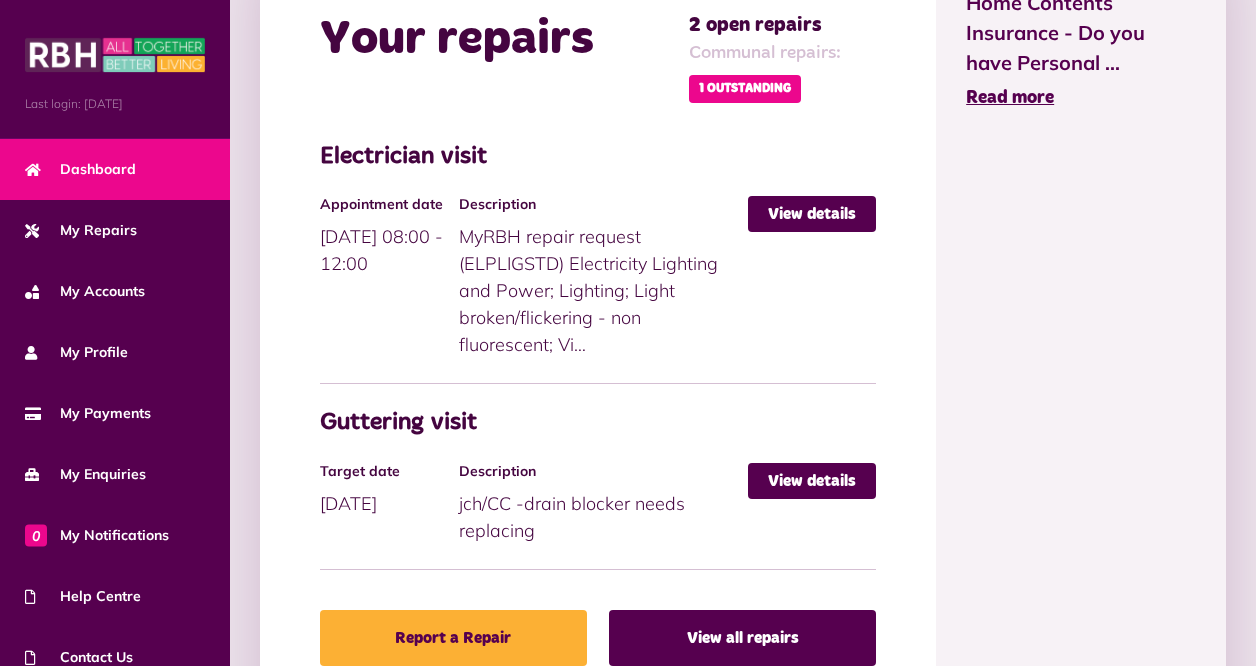 scroll, scrollTop: 1183, scrollLeft: 0, axis: vertical 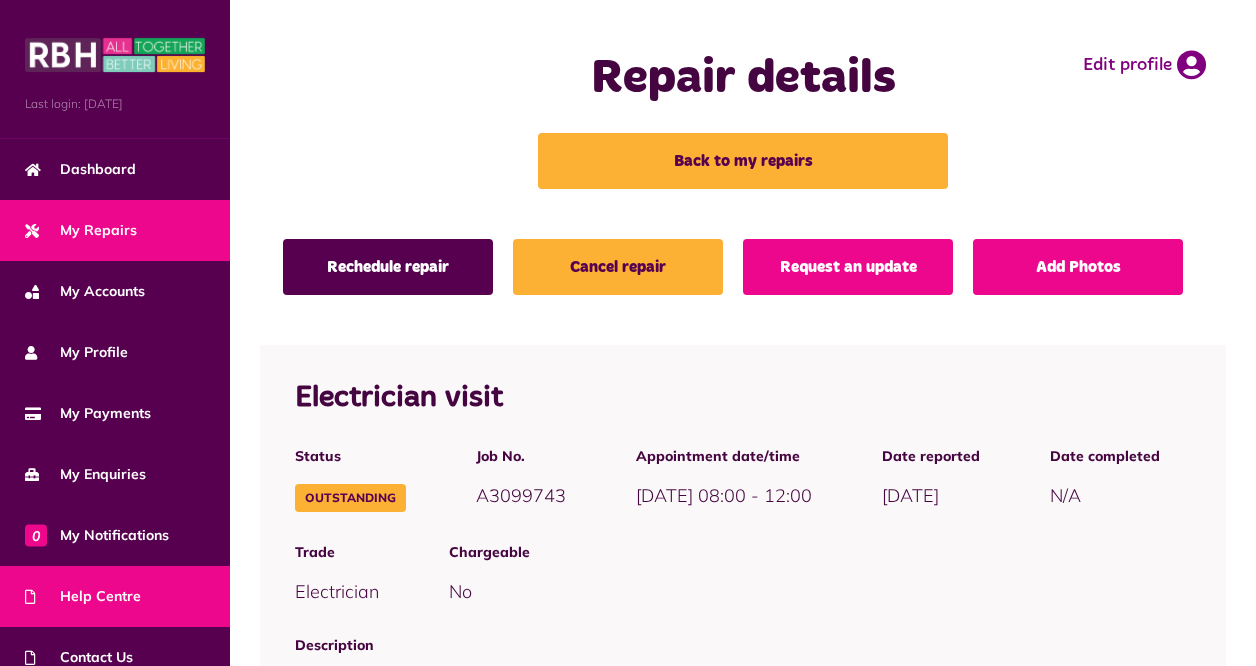 click on "Help Centre" at bounding box center (83, 596) 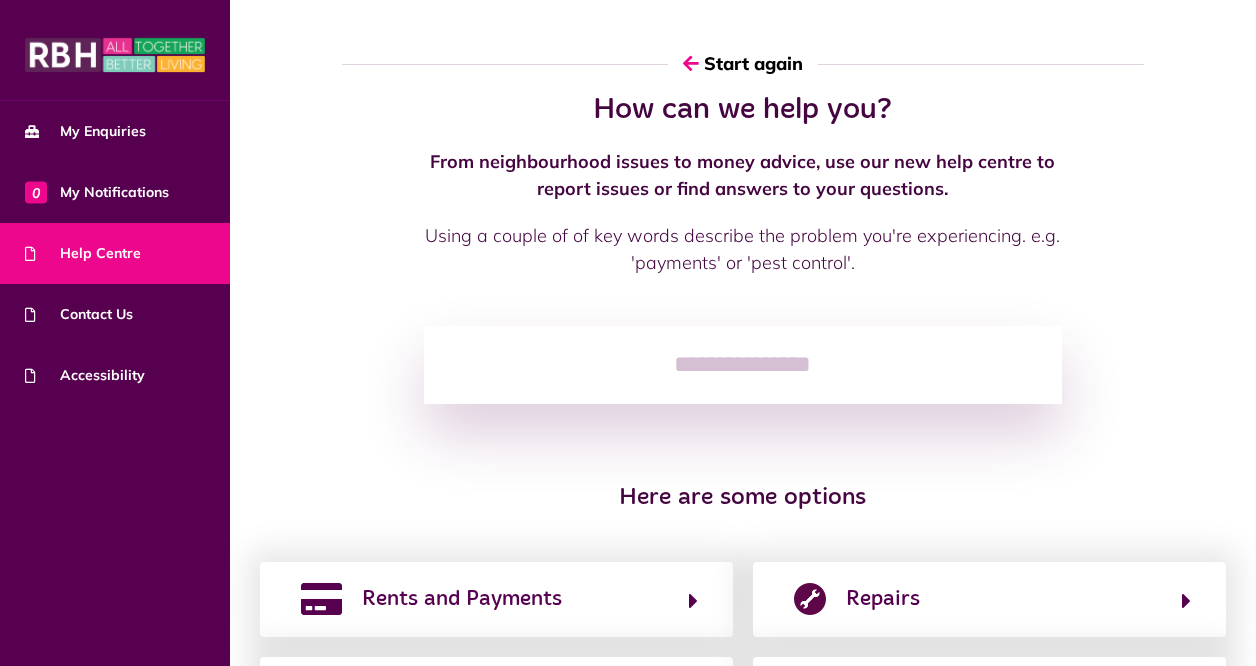 scroll, scrollTop: 0, scrollLeft: 0, axis: both 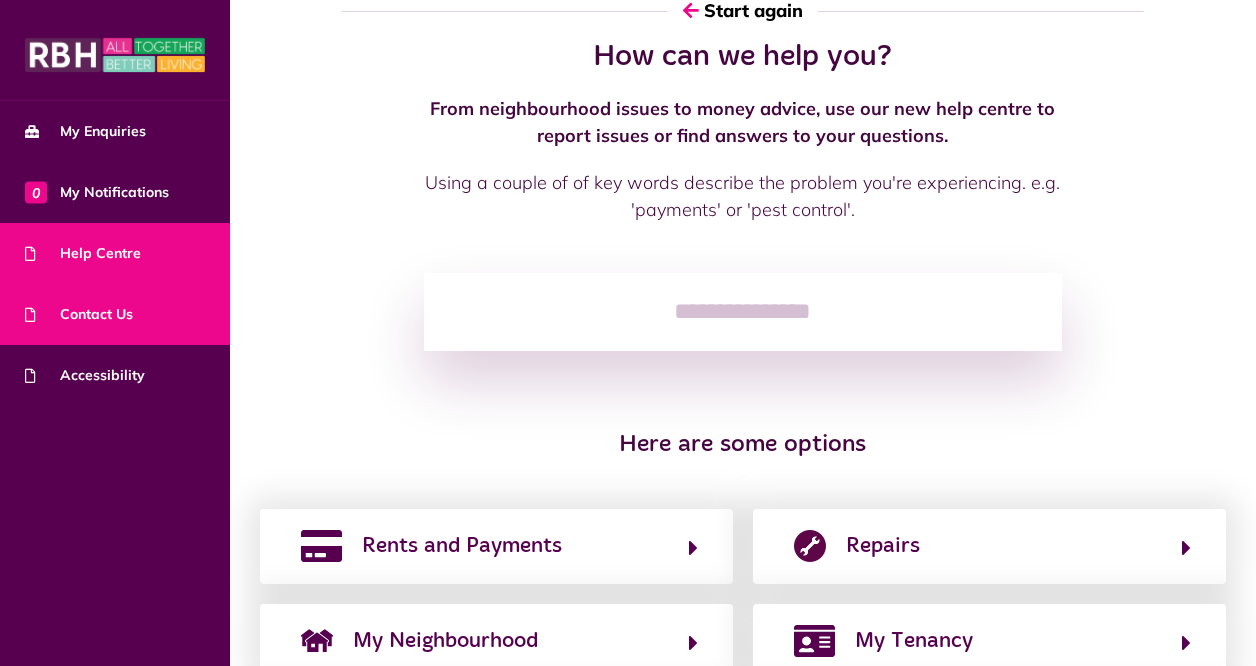 click on "Contact Us" at bounding box center (79, 314) 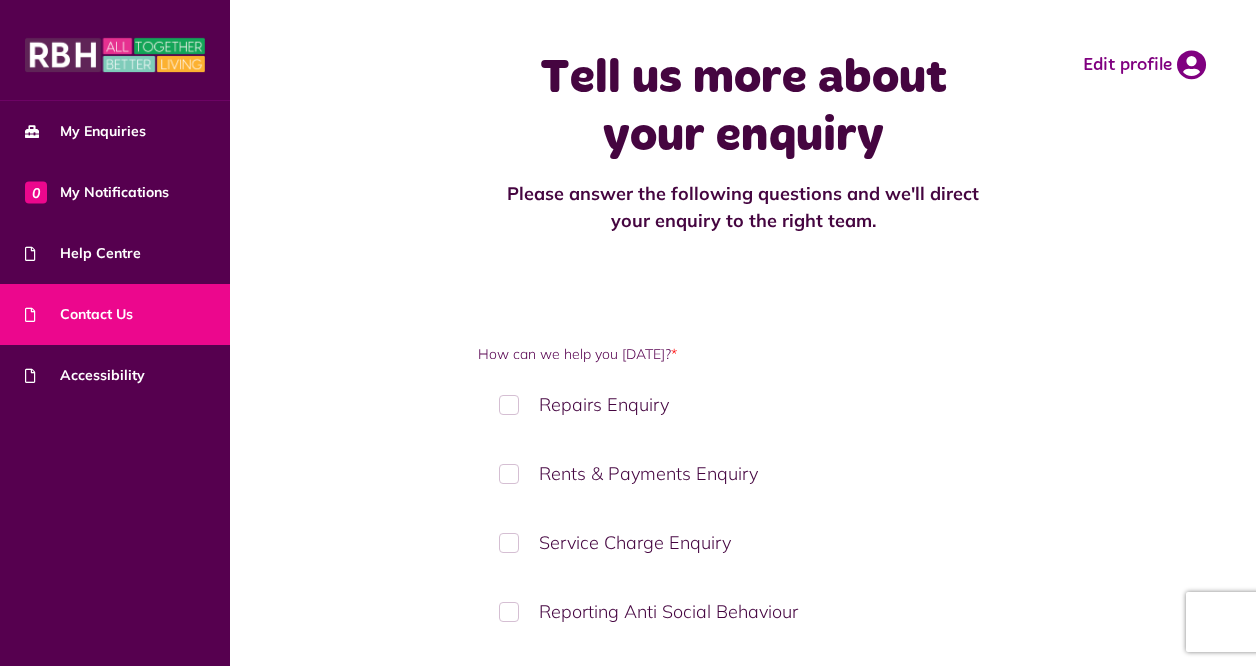 scroll, scrollTop: 0, scrollLeft: 0, axis: both 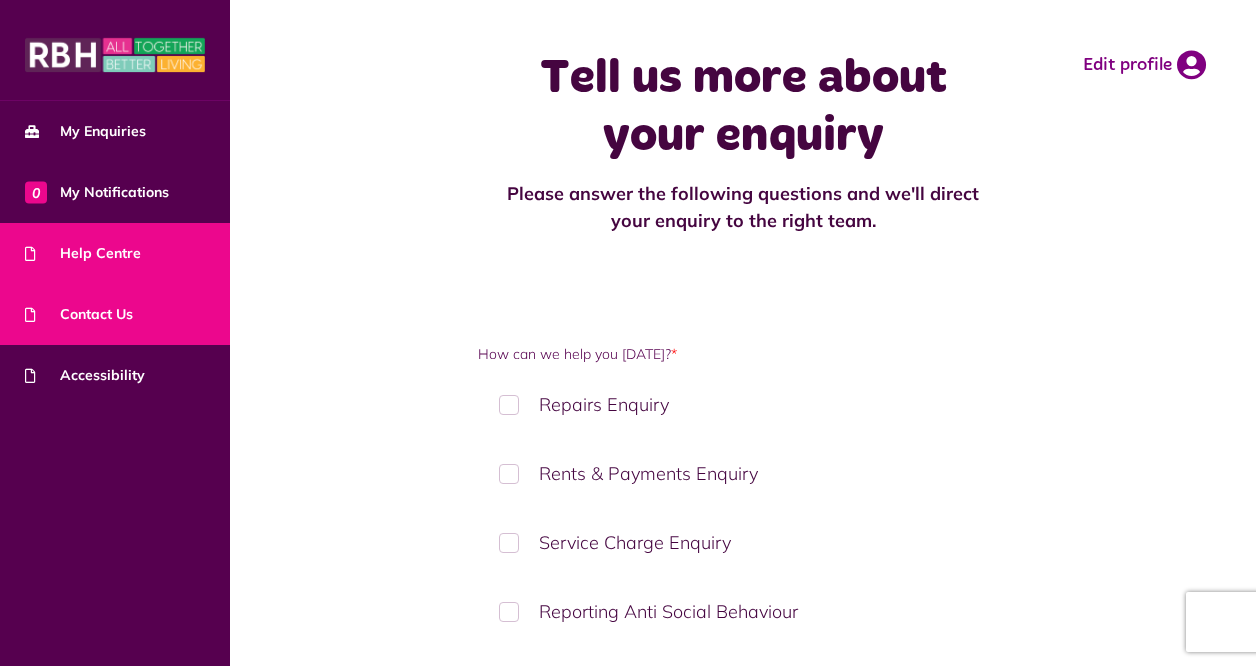 click on "Help Centre" at bounding box center (83, 253) 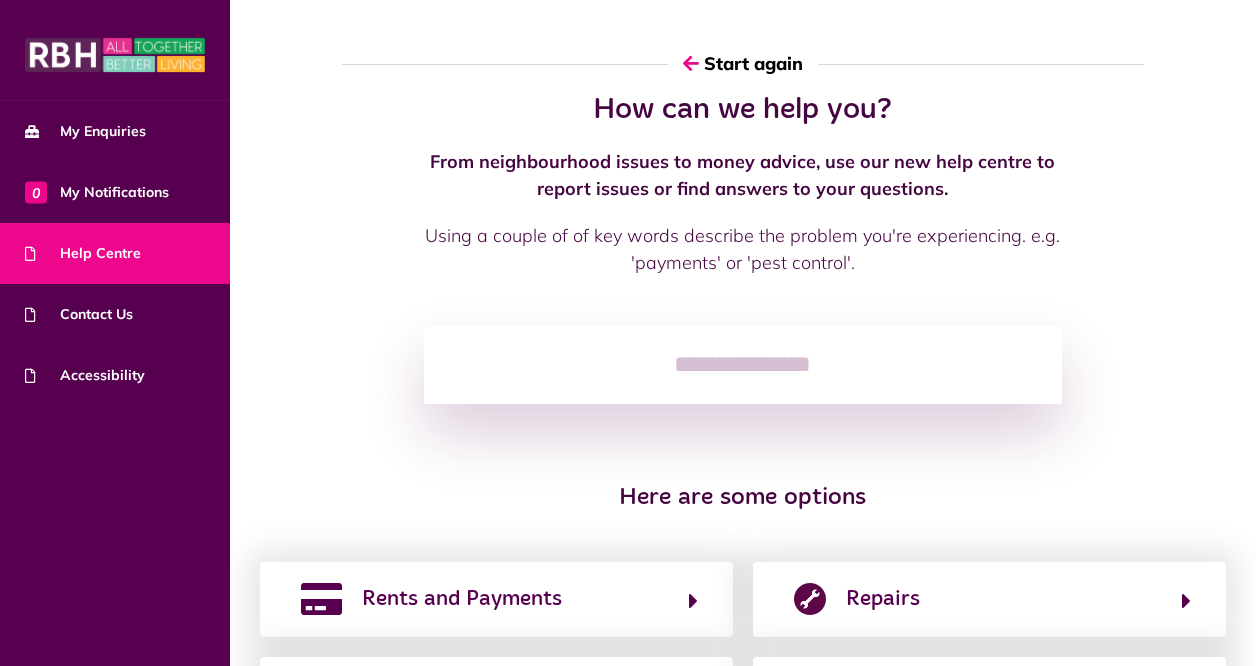 scroll, scrollTop: 0, scrollLeft: 0, axis: both 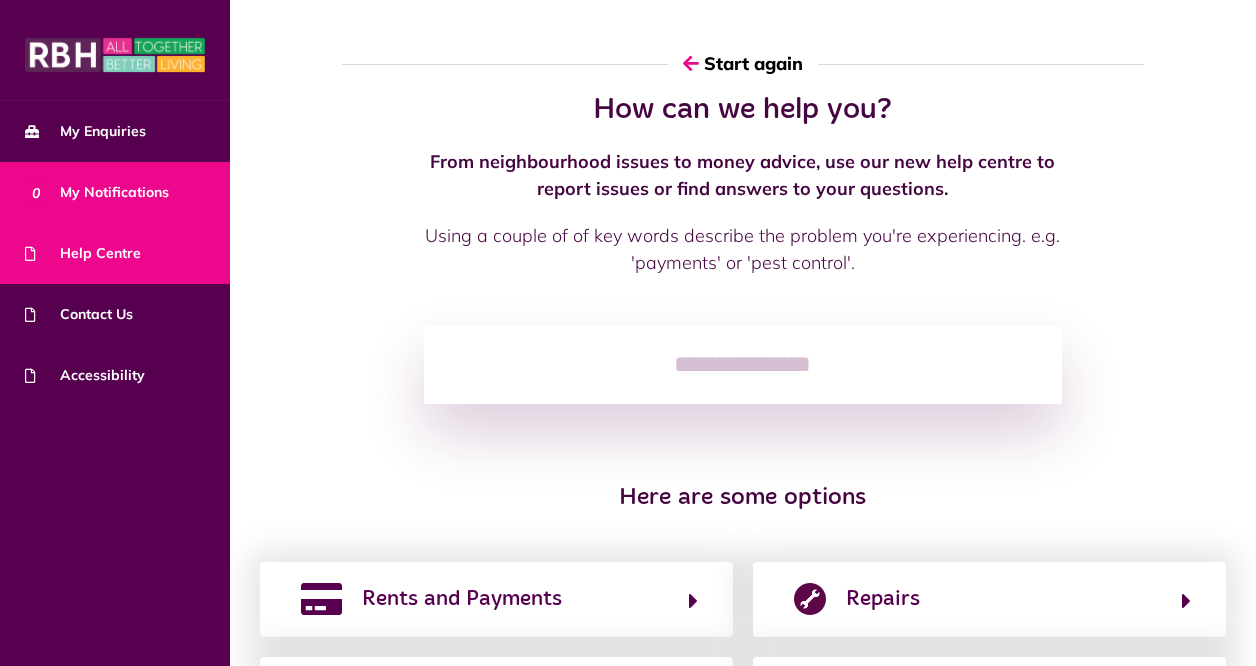 click on "0  My Notifications" at bounding box center [97, 192] 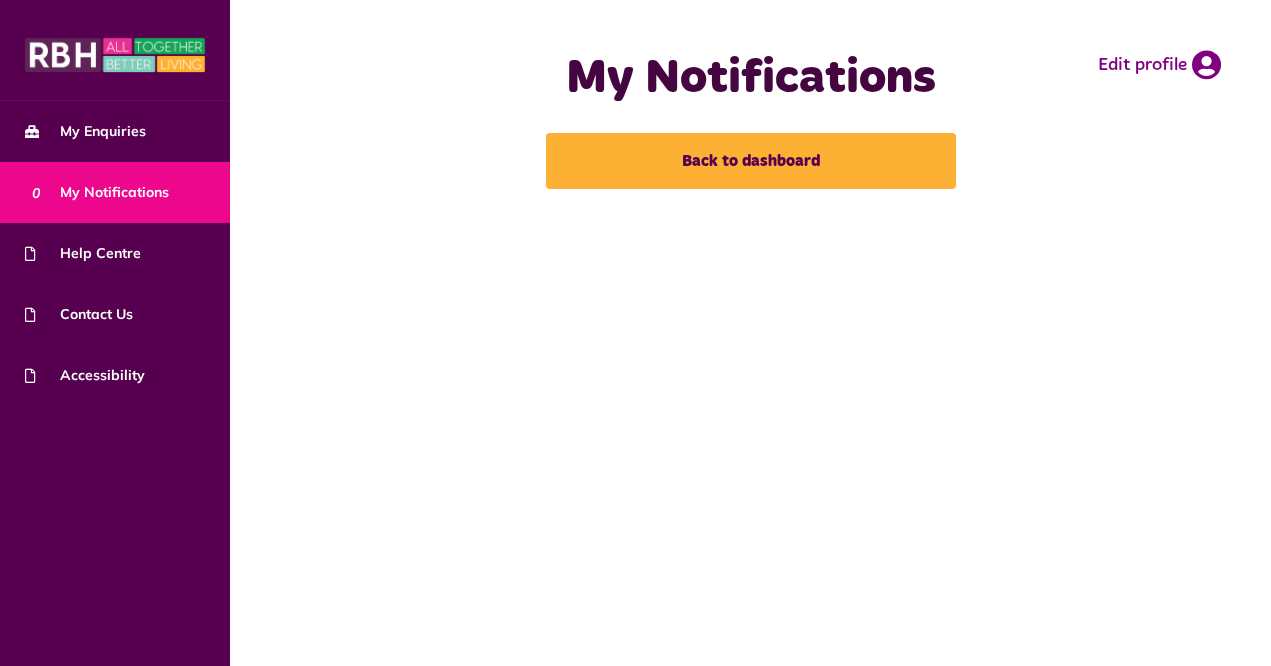 scroll, scrollTop: 0, scrollLeft: 0, axis: both 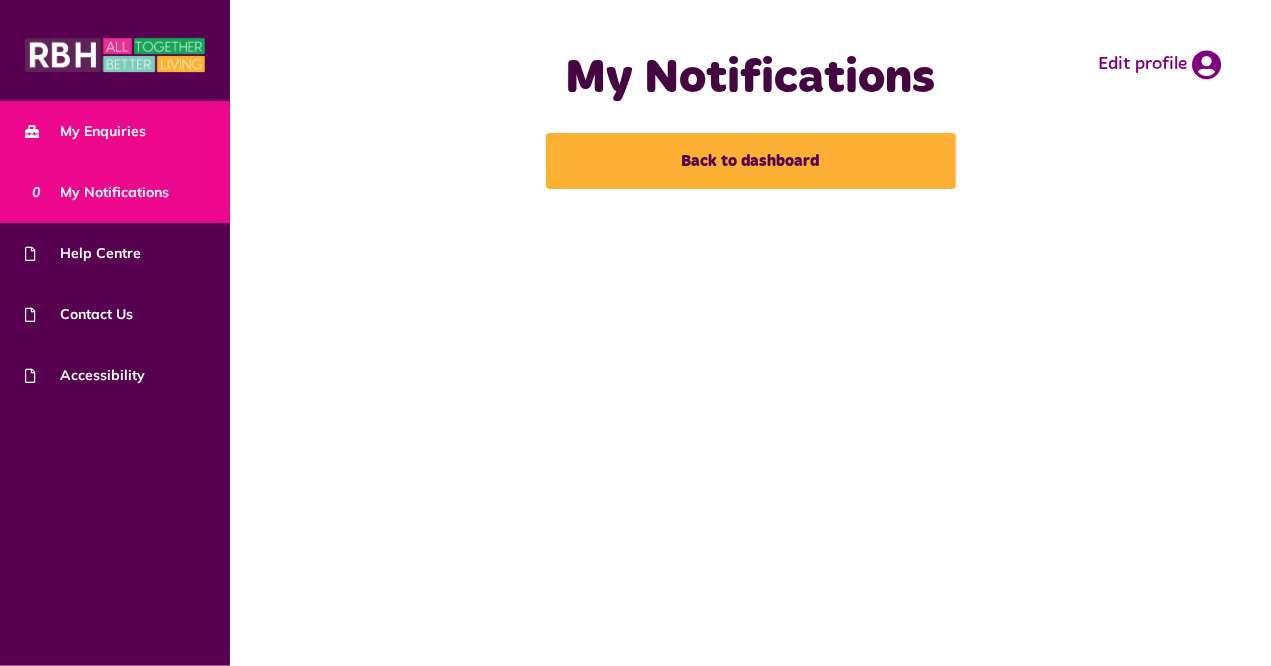 click on "My Enquiries" at bounding box center [85, 131] 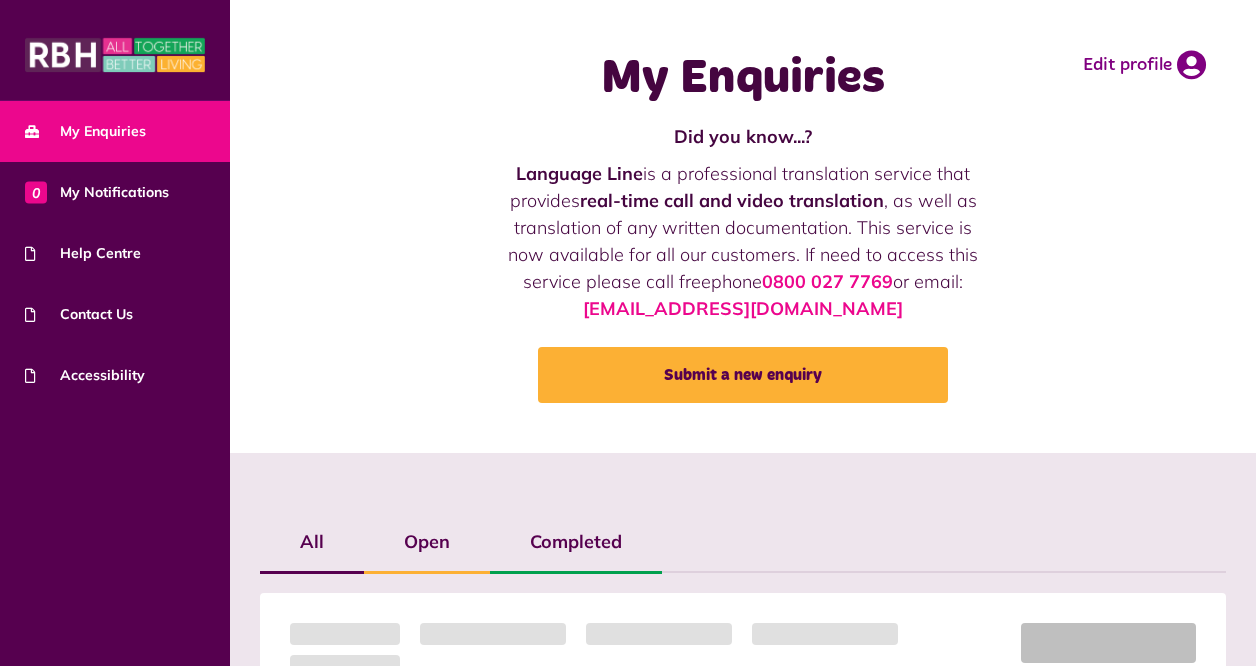 scroll, scrollTop: 0, scrollLeft: 0, axis: both 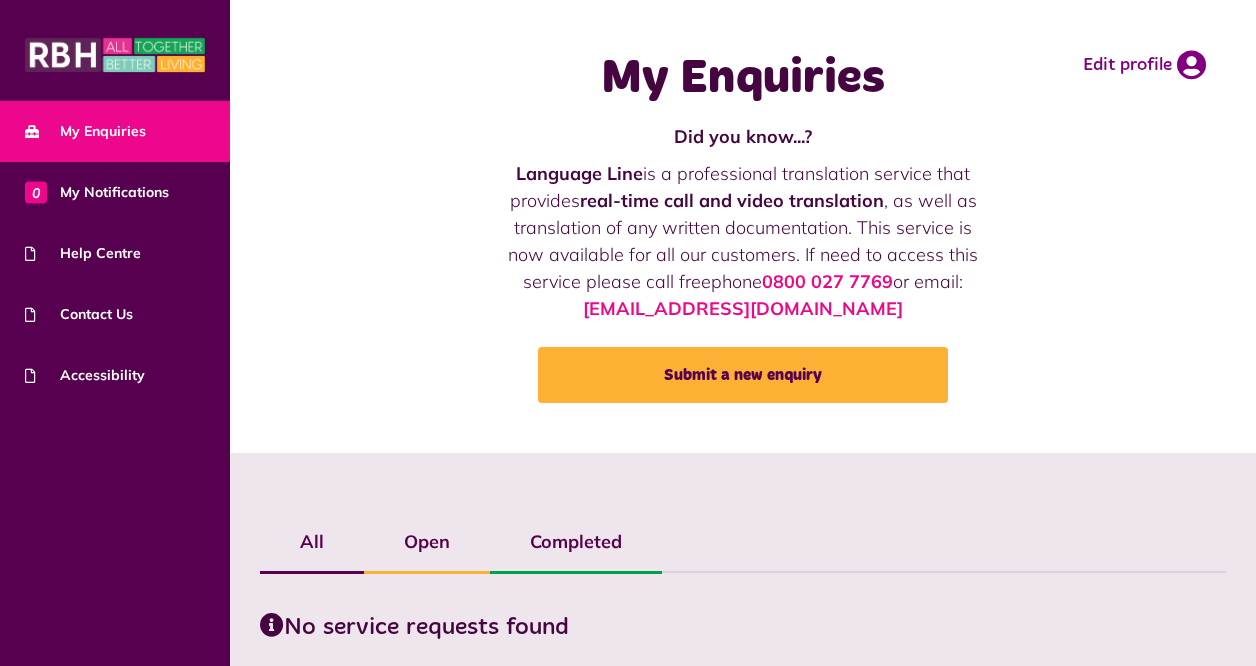 click at bounding box center [115, 55] 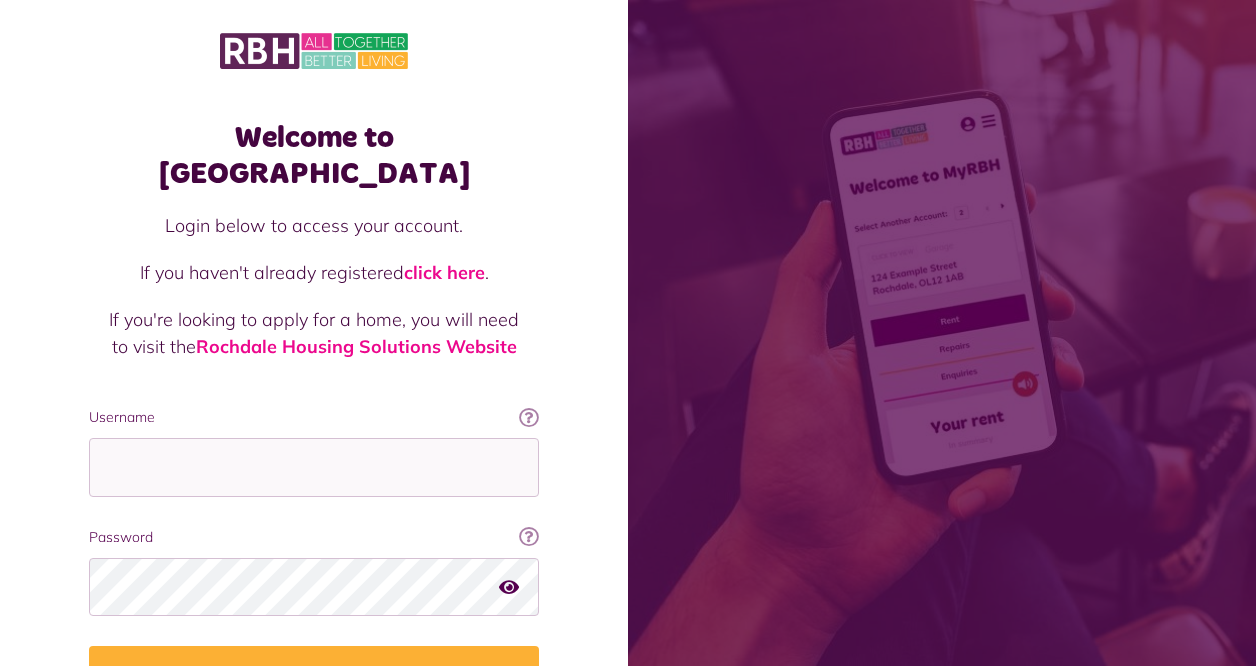 scroll, scrollTop: 0, scrollLeft: 0, axis: both 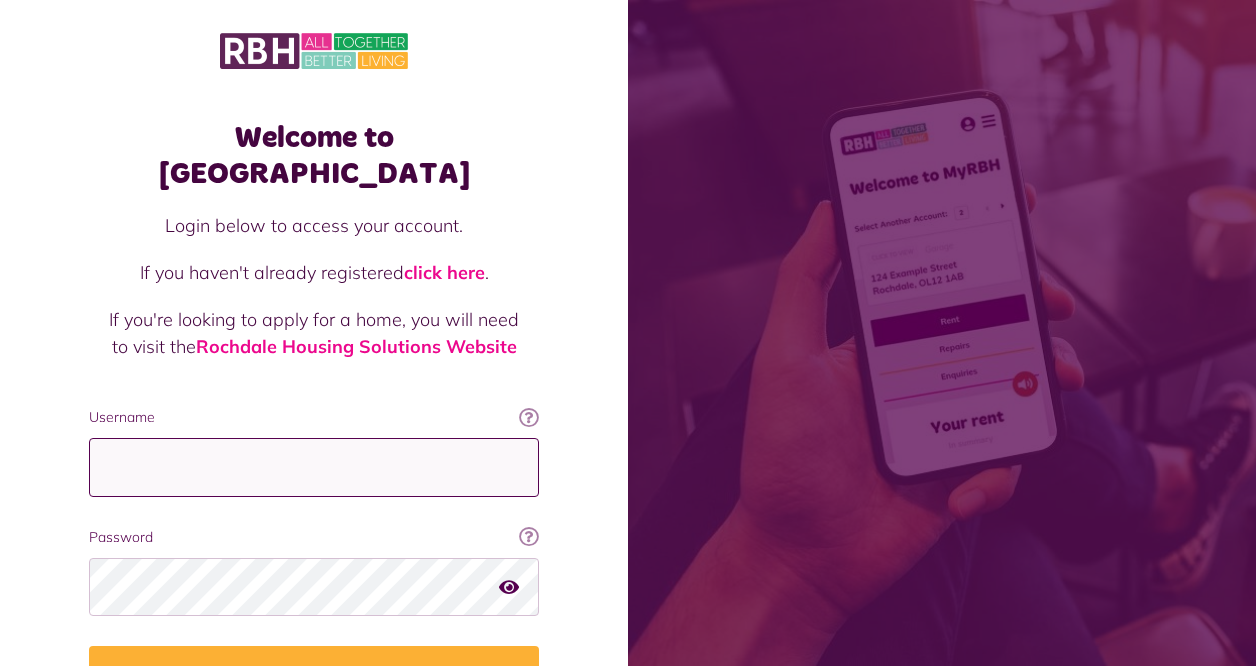 type on "**********" 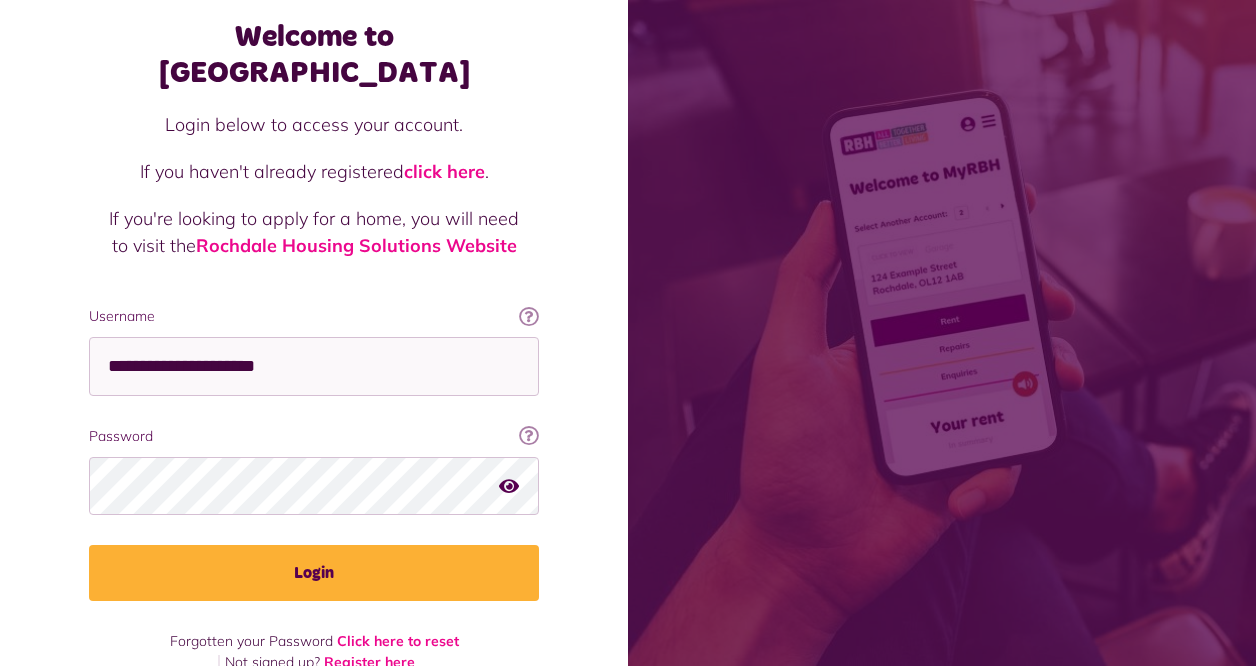 scroll, scrollTop: 0, scrollLeft: 0, axis: both 